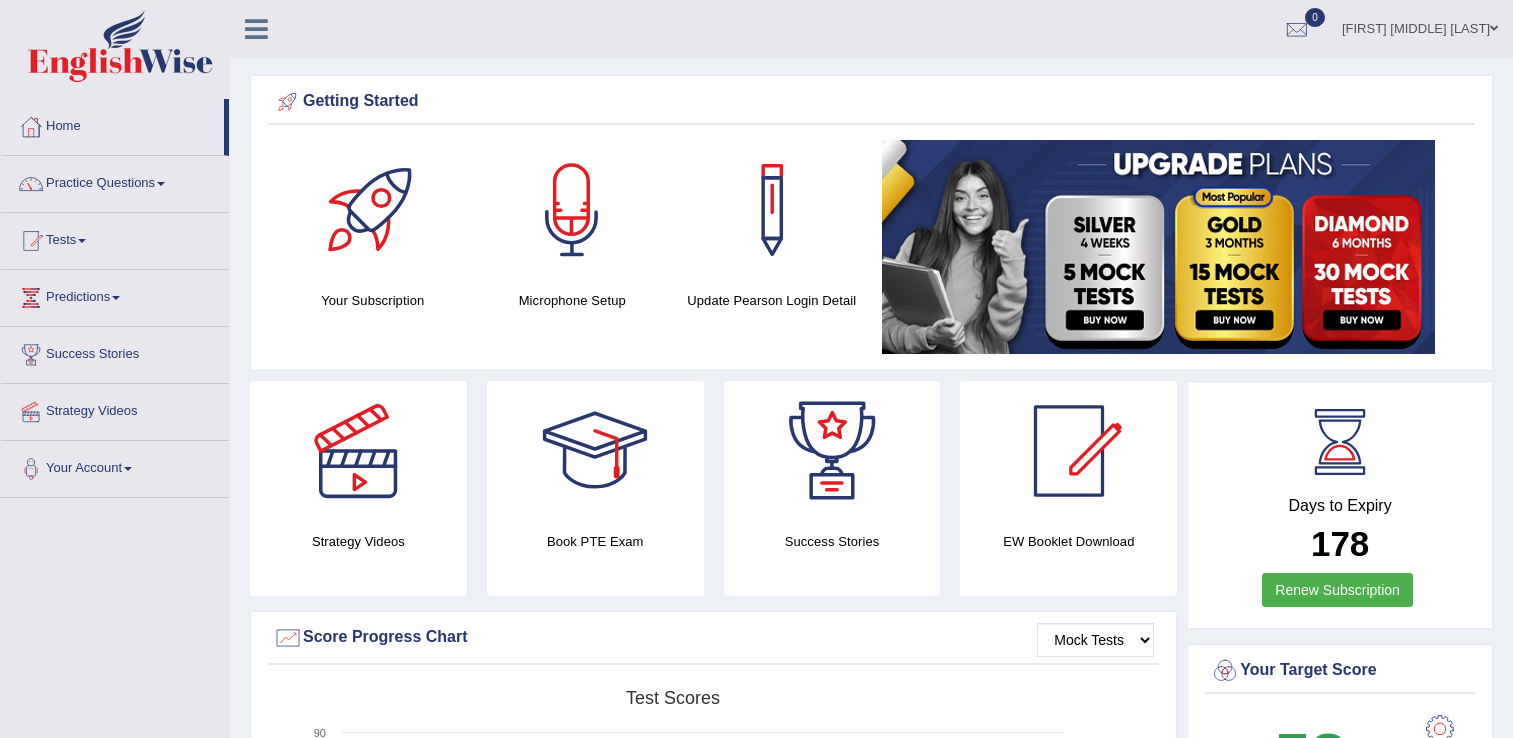 scroll, scrollTop: 1782, scrollLeft: 0, axis: vertical 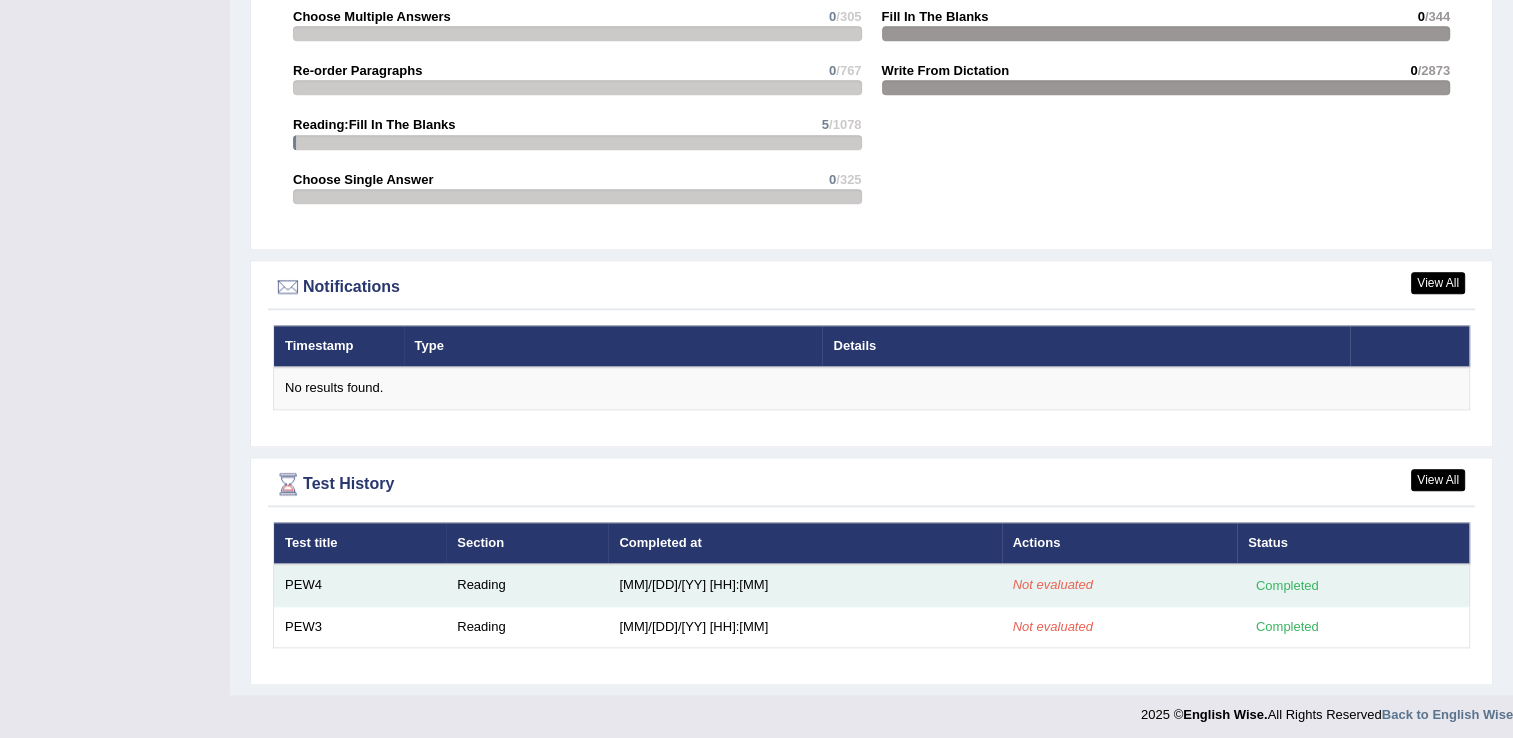 click on "Not evaluated" at bounding box center (1053, 584) 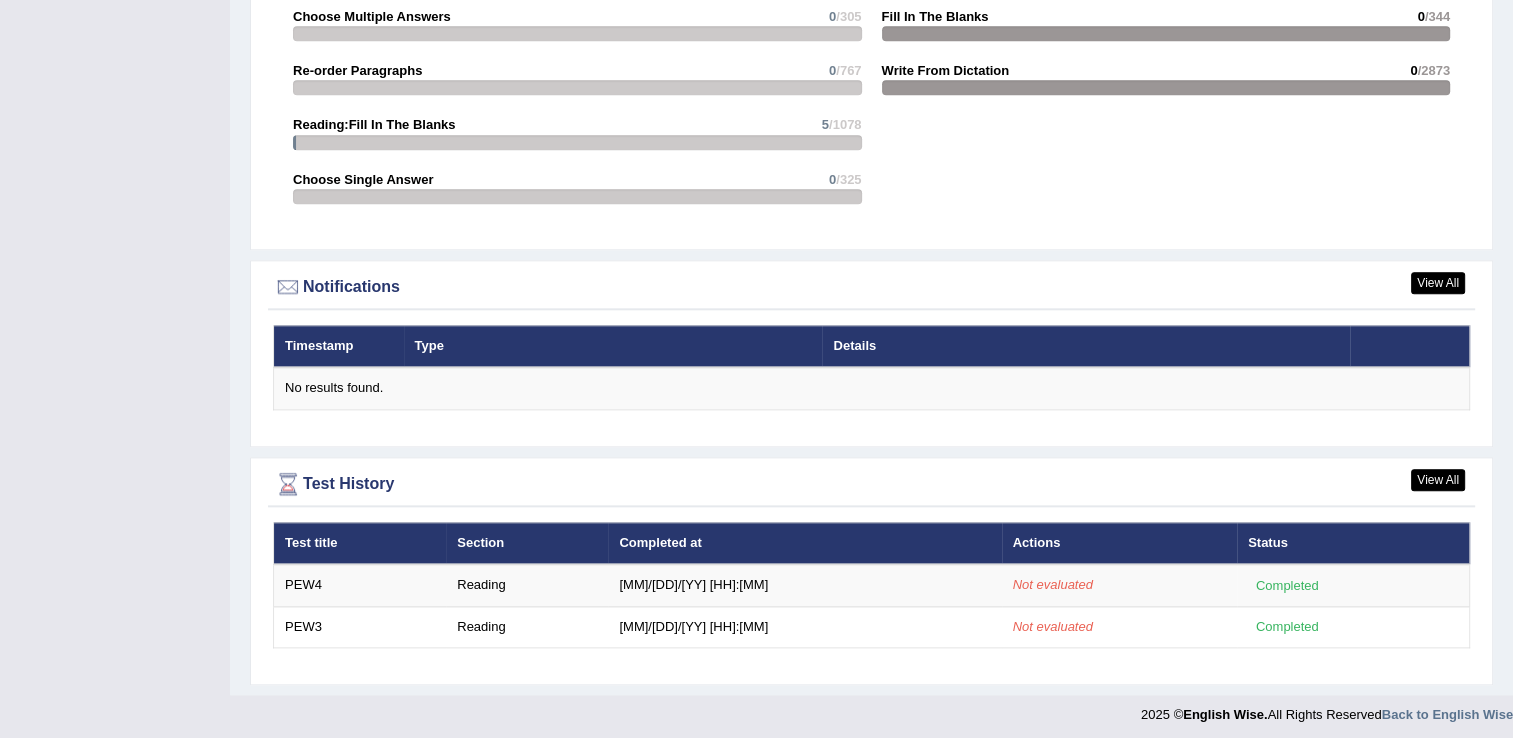 scroll, scrollTop: 1542, scrollLeft: 0, axis: vertical 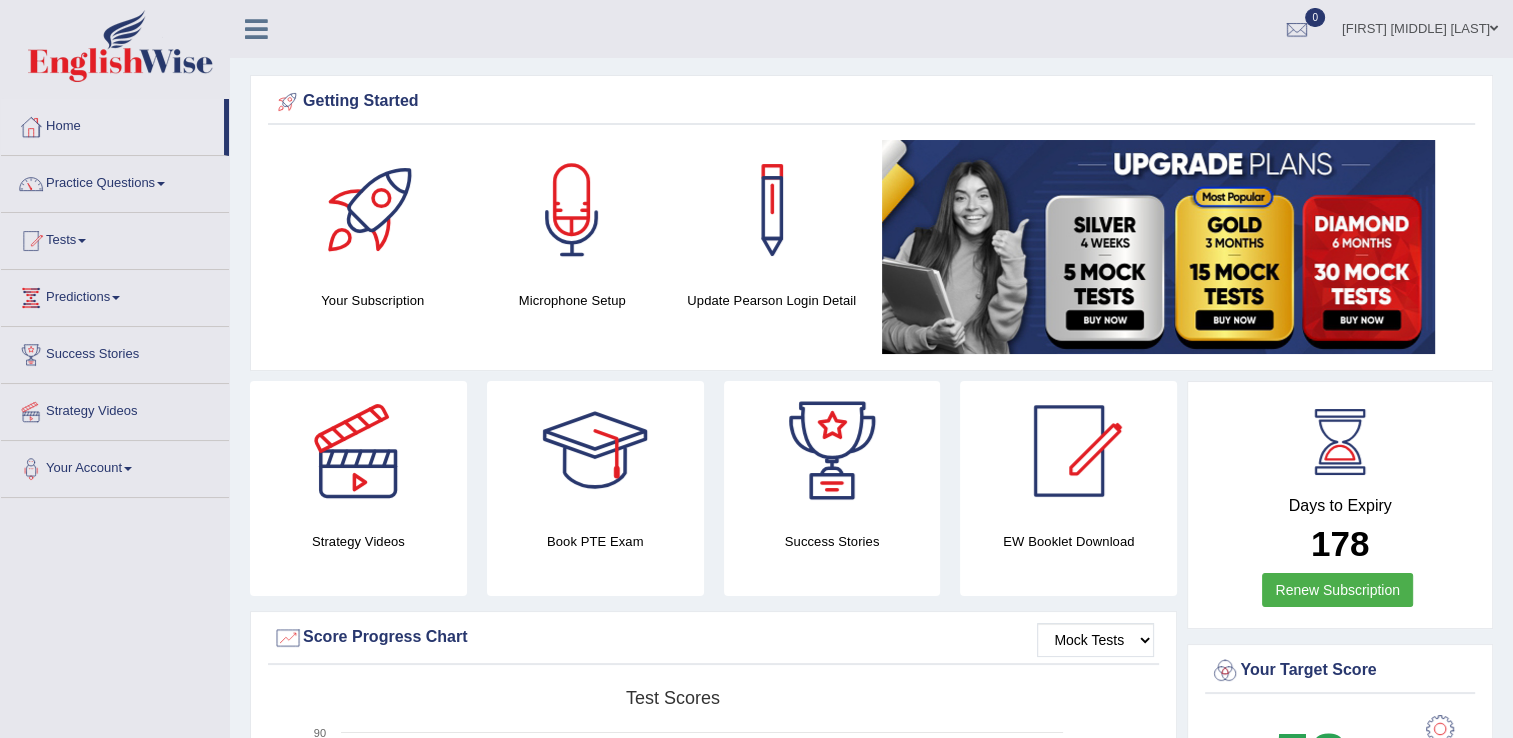 click on "[FIRST] [LAST]" at bounding box center [1420, 26] 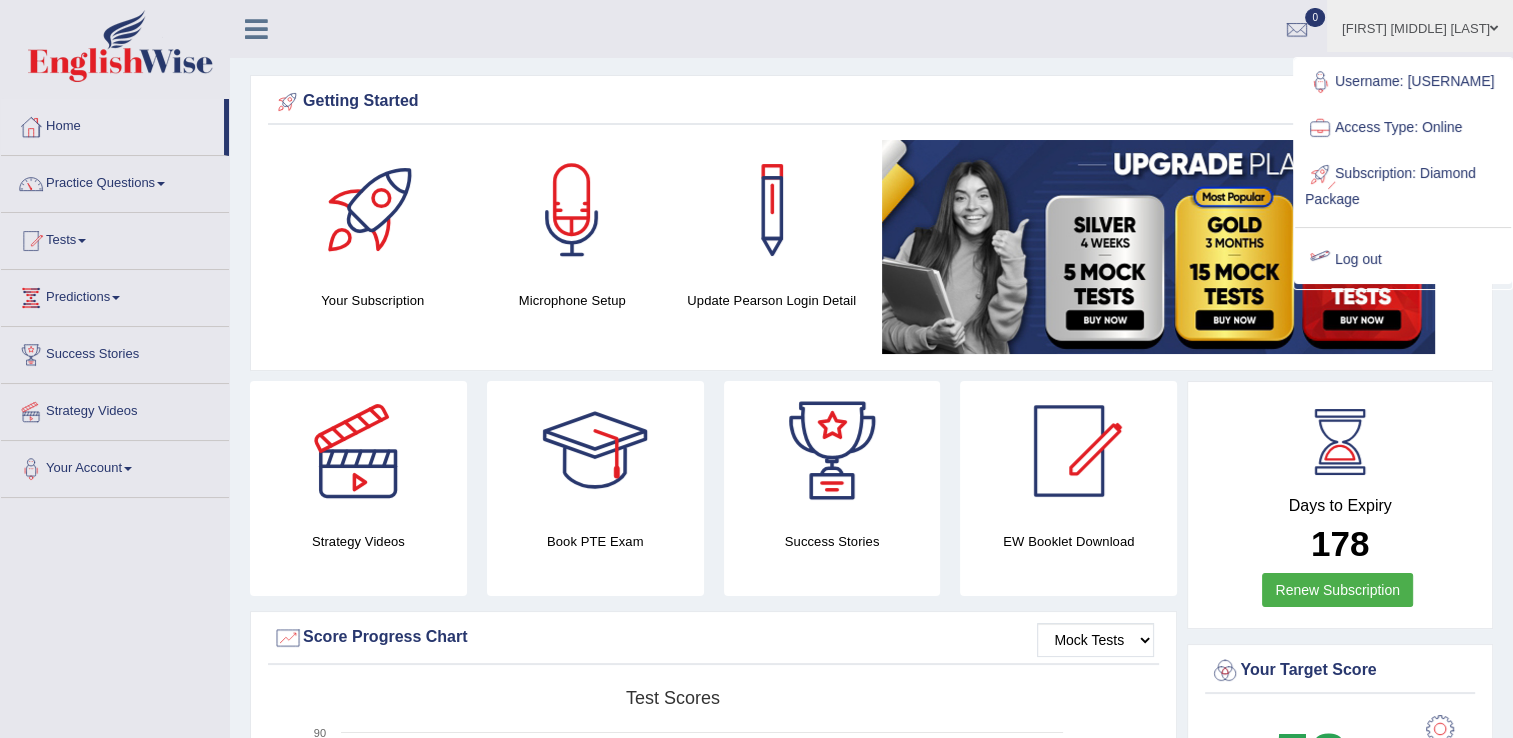 click at bounding box center (1320, 260) 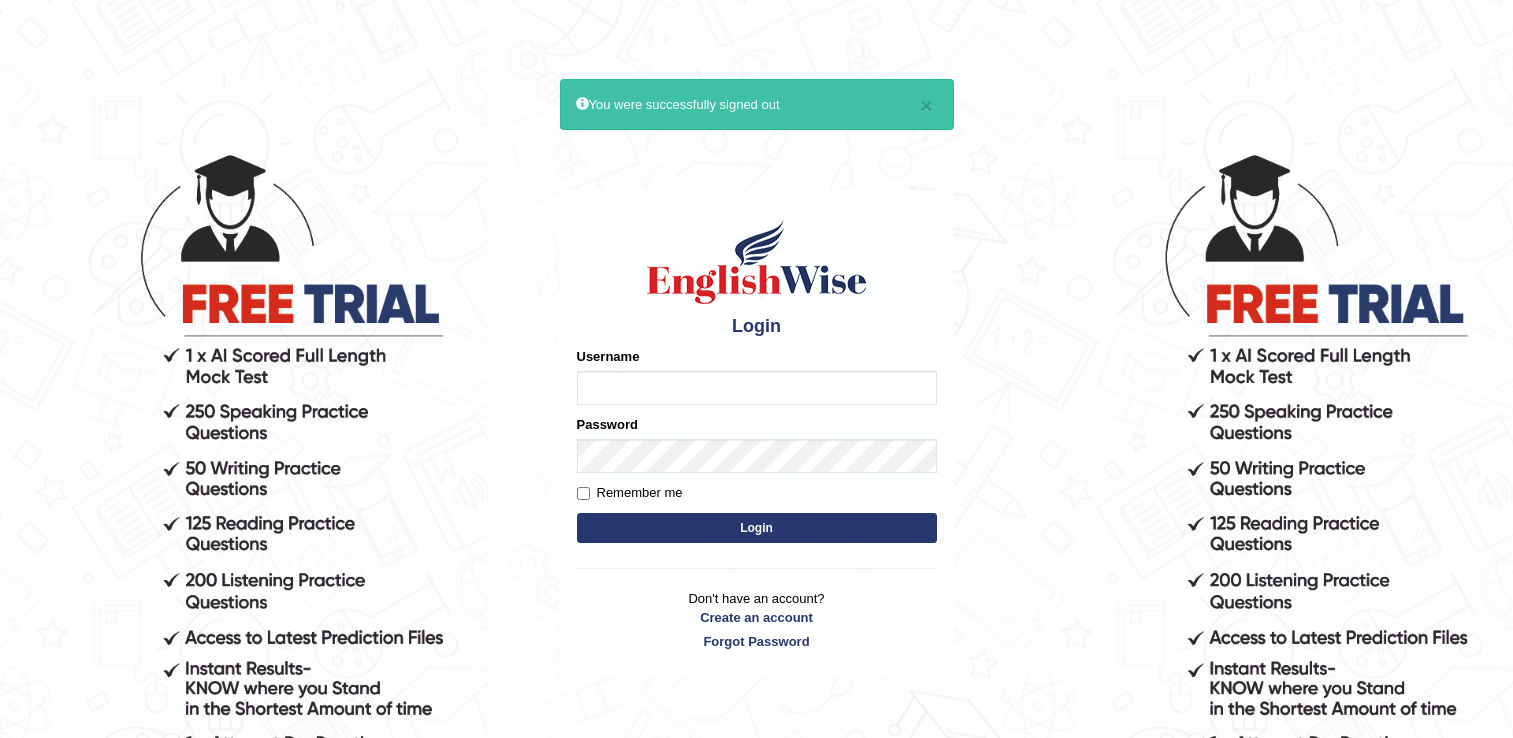 scroll, scrollTop: 0, scrollLeft: 0, axis: both 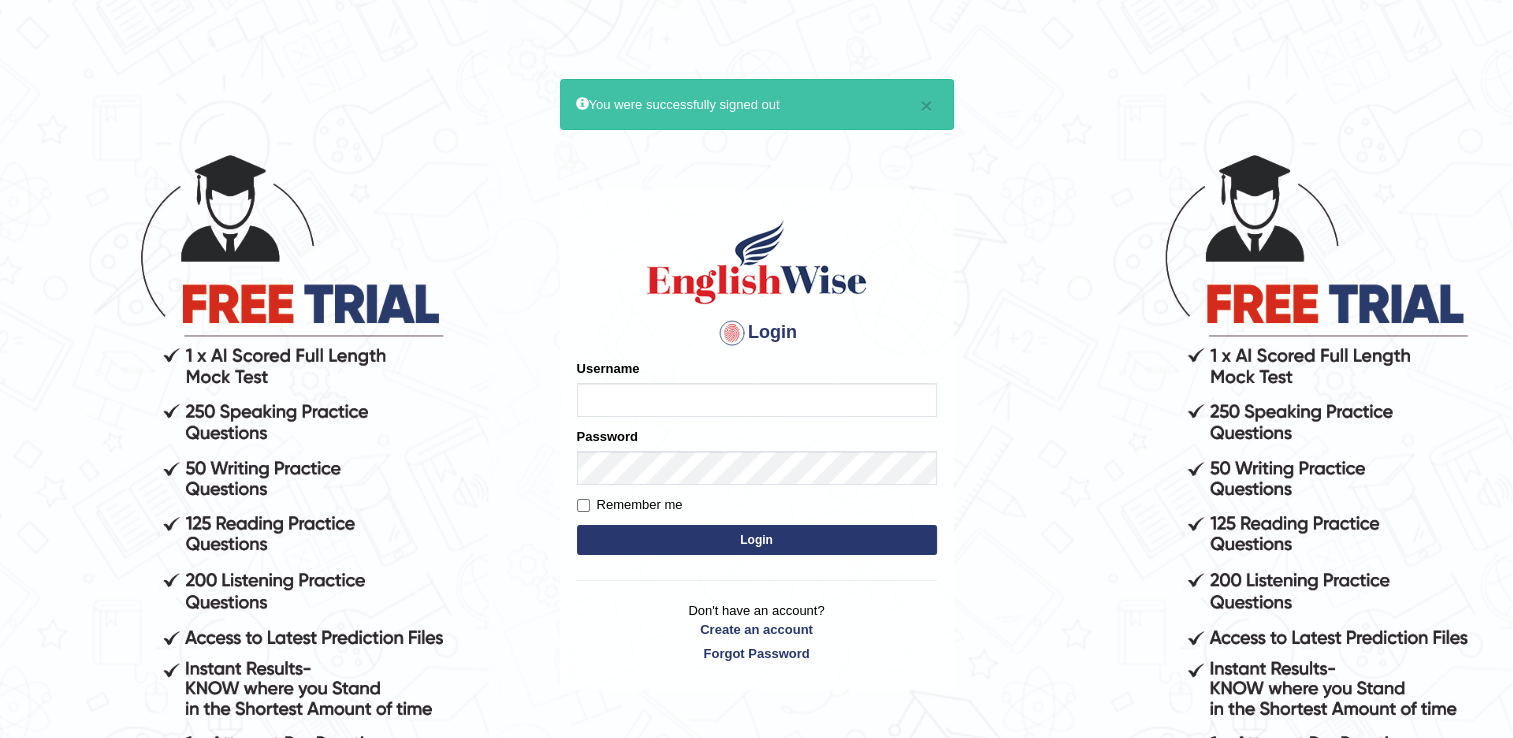 type on "[FIRST]_[CITY]" 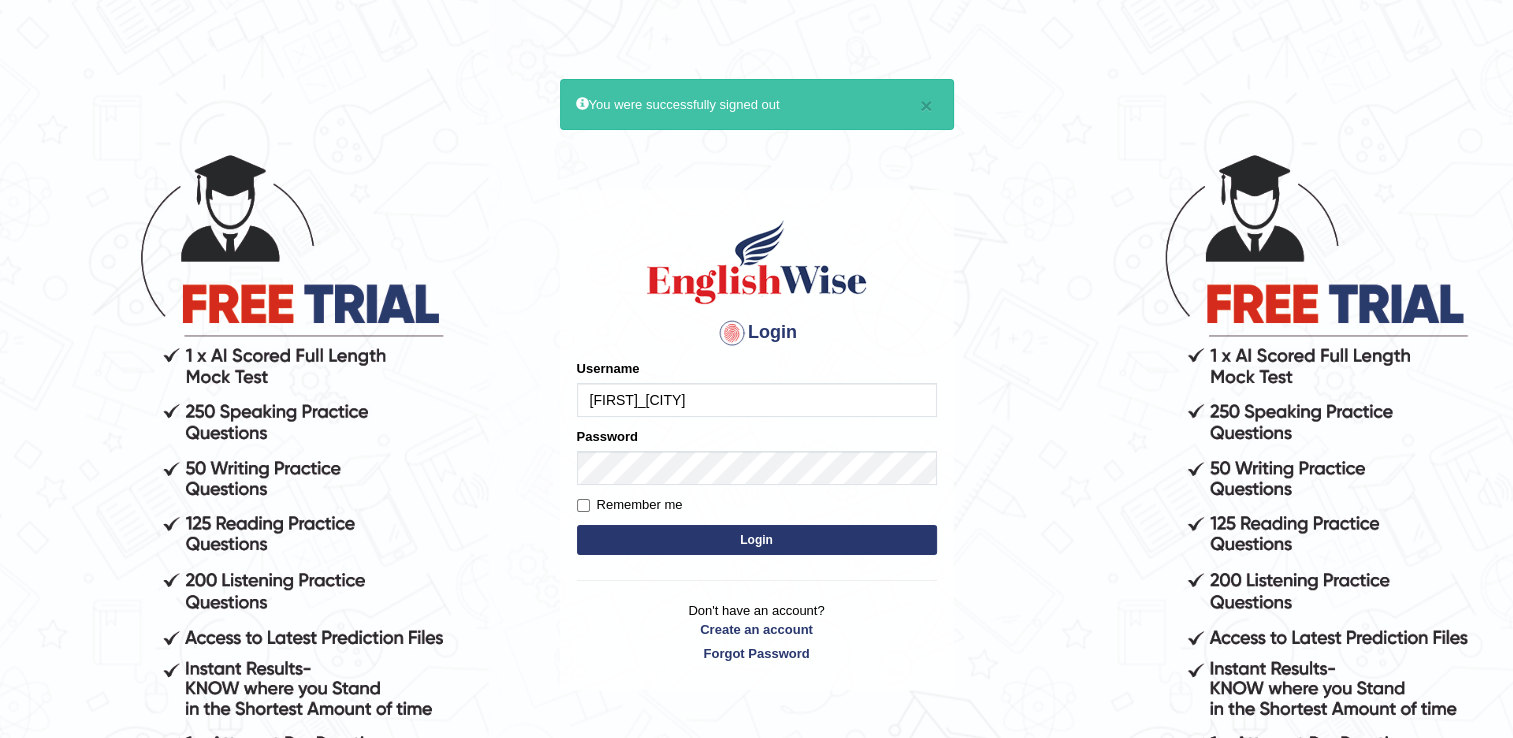 click on "Login" at bounding box center [757, 540] 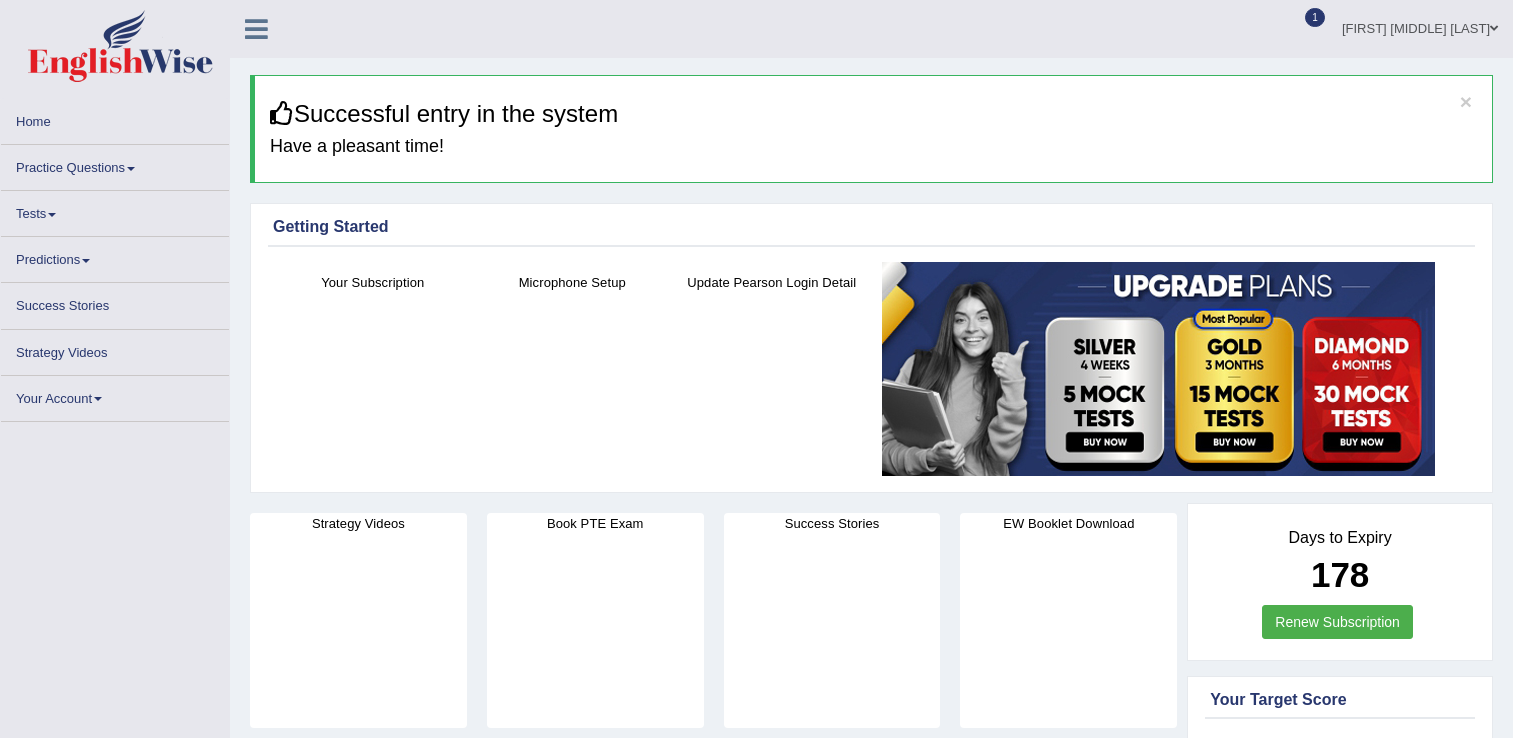scroll, scrollTop: 0, scrollLeft: 0, axis: both 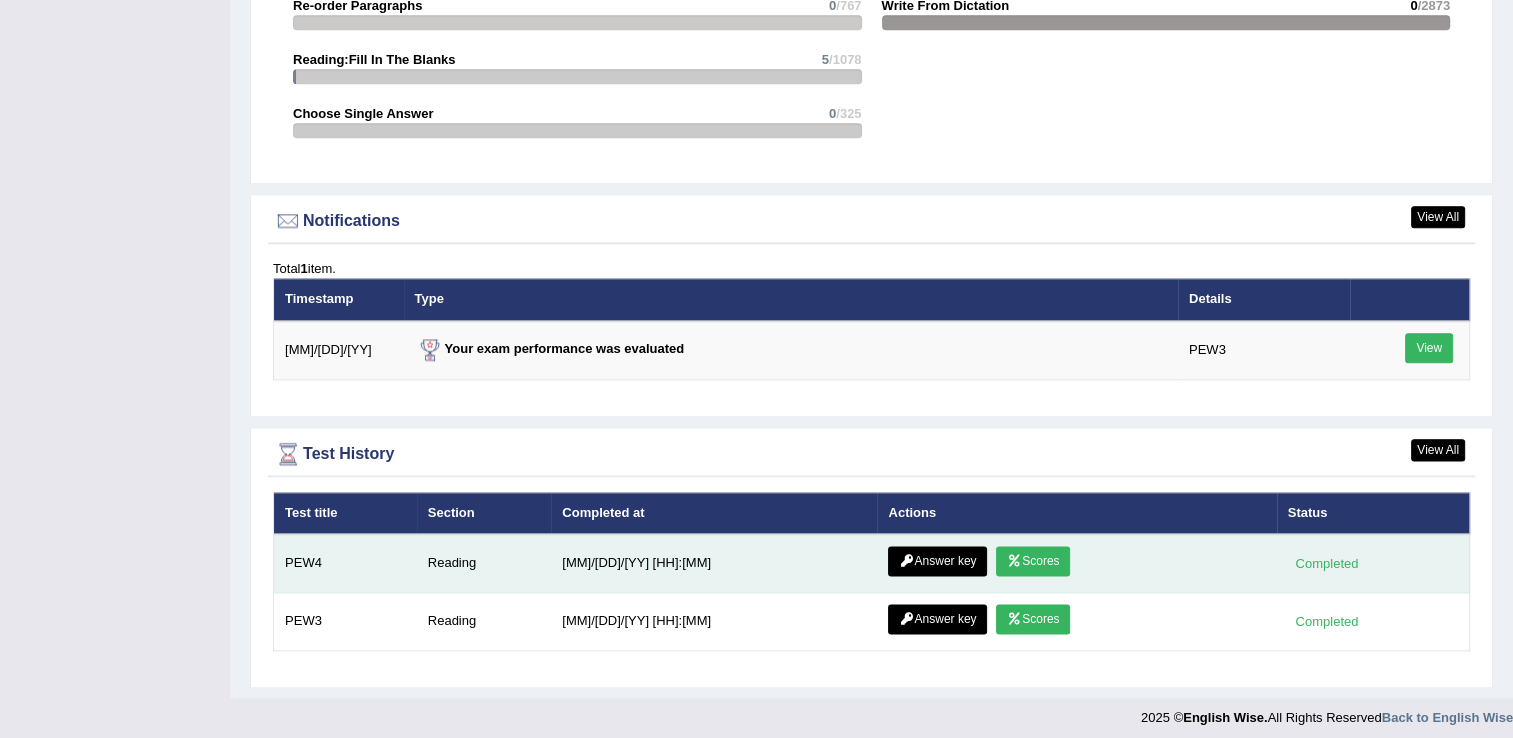 click on "Scores" at bounding box center [1033, 561] 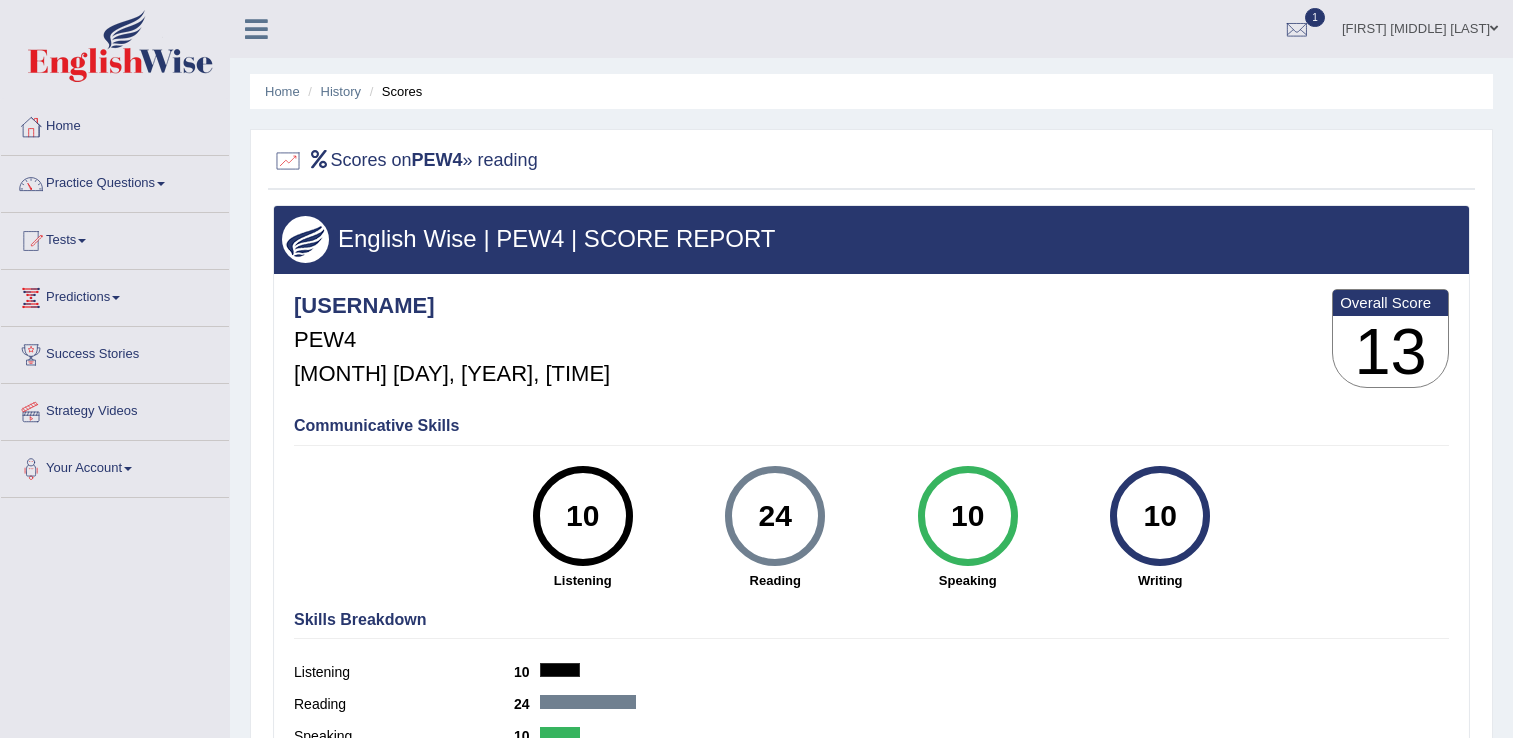 scroll, scrollTop: 0, scrollLeft: 0, axis: both 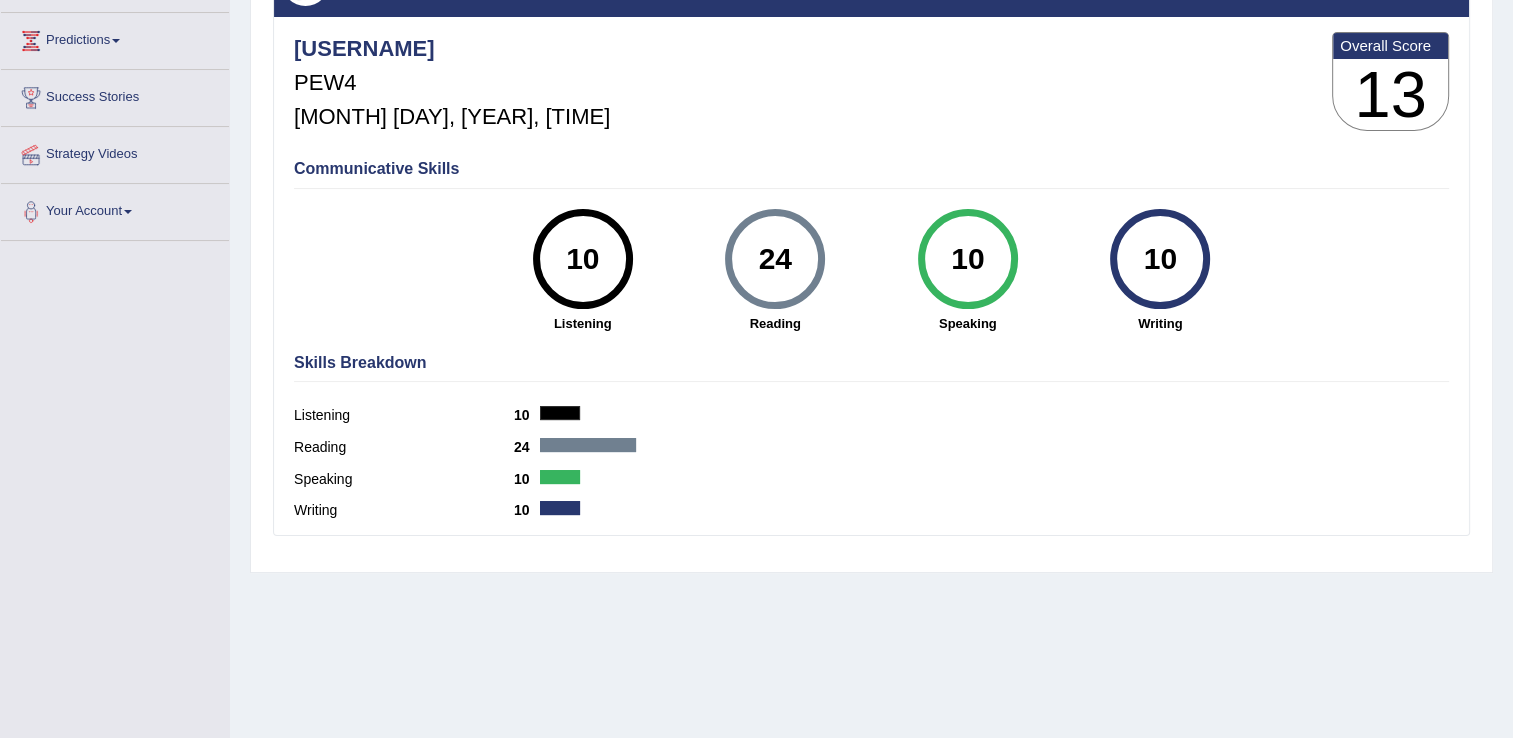click on "24" at bounding box center [775, 259] 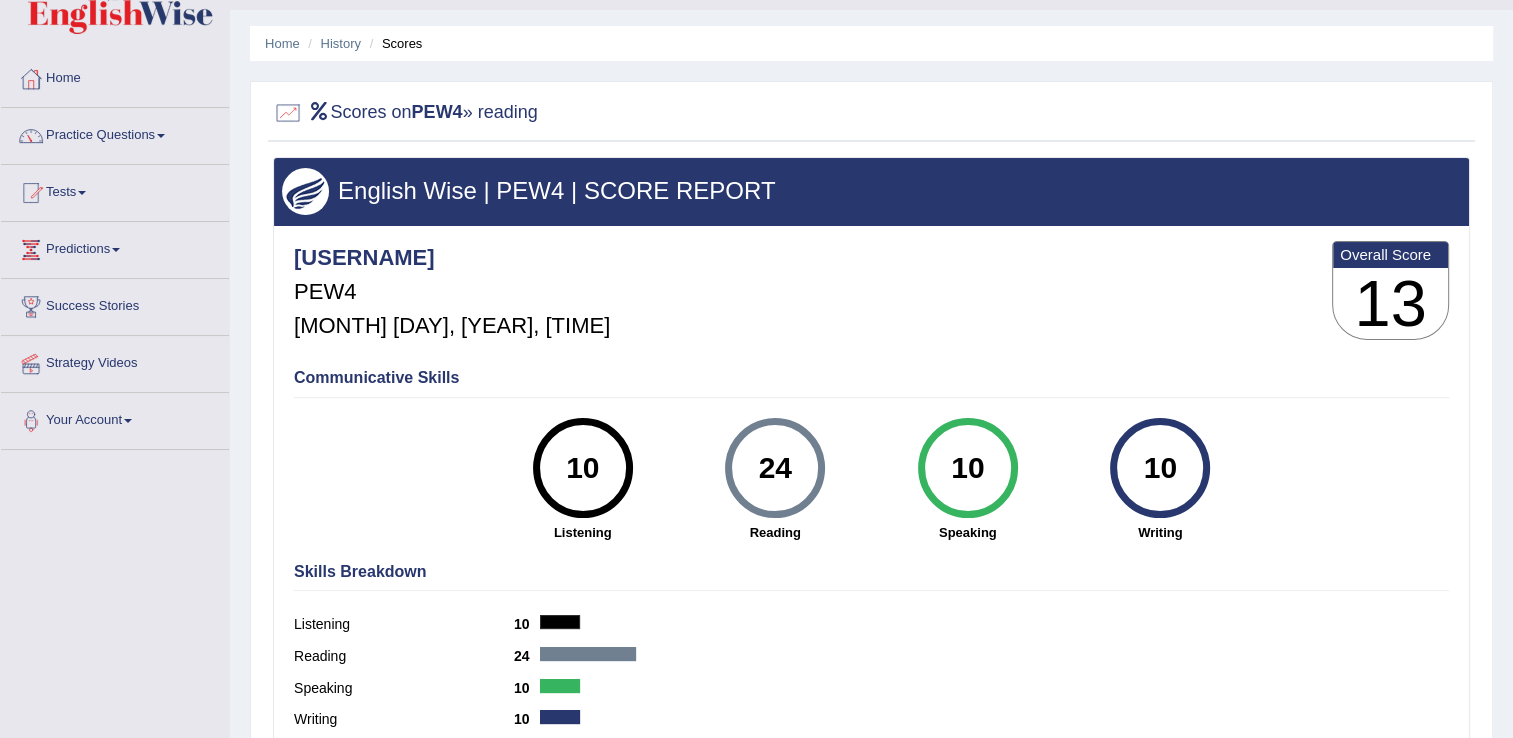 scroll, scrollTop: 0, scrollLeft: 0, axis: both 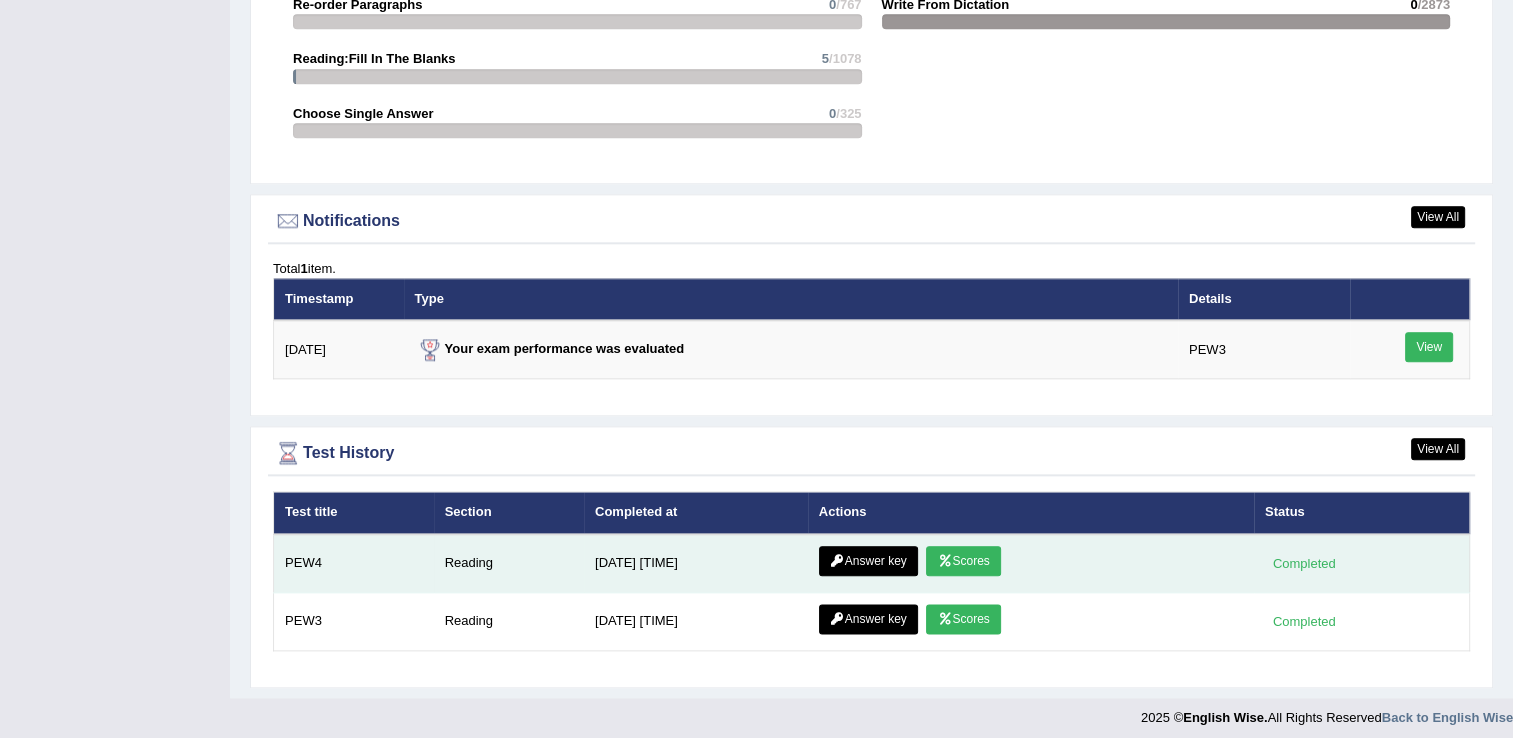 click on "Answer key" at bounding box center [868, 561] 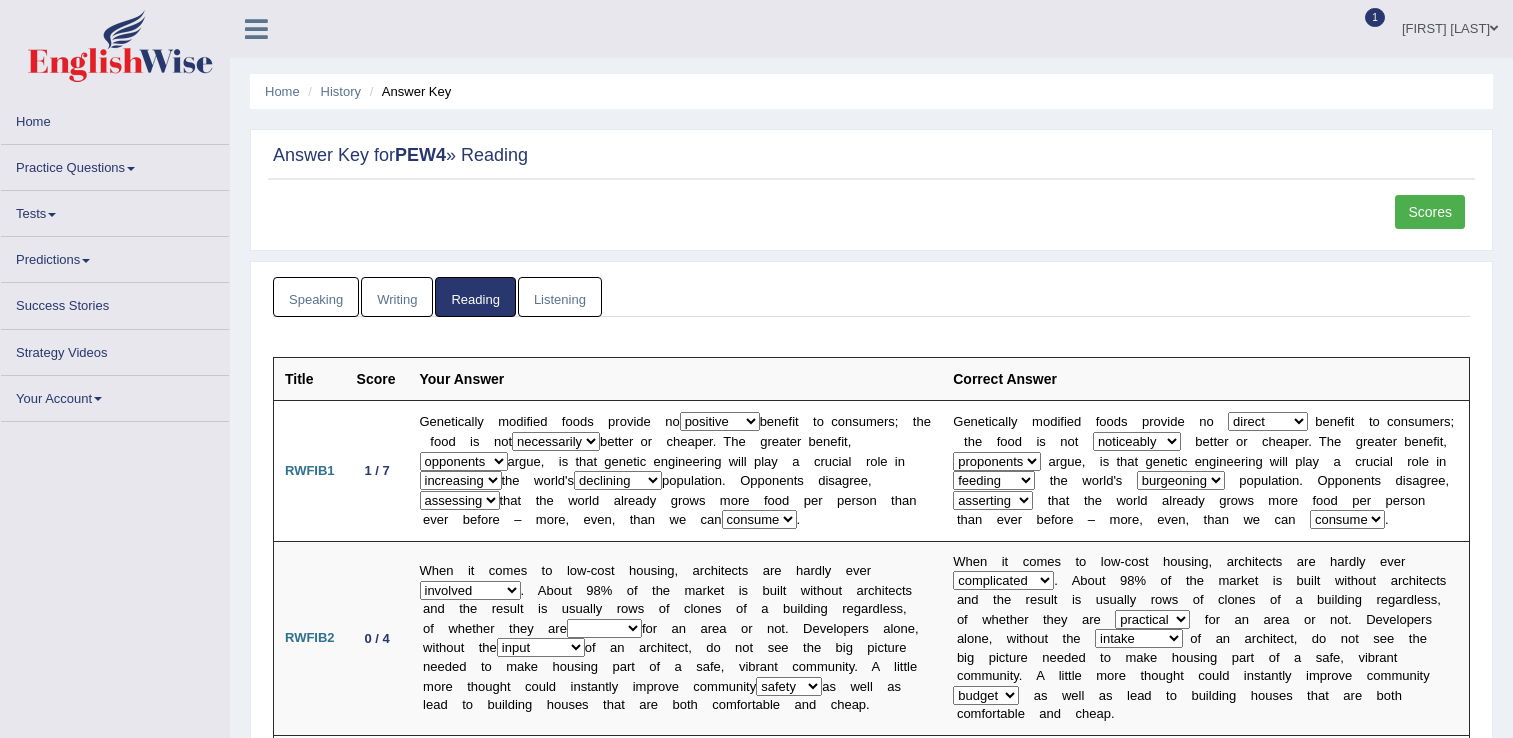 scroll, scrollTop: 0, scrollLeft: 0, axis: both 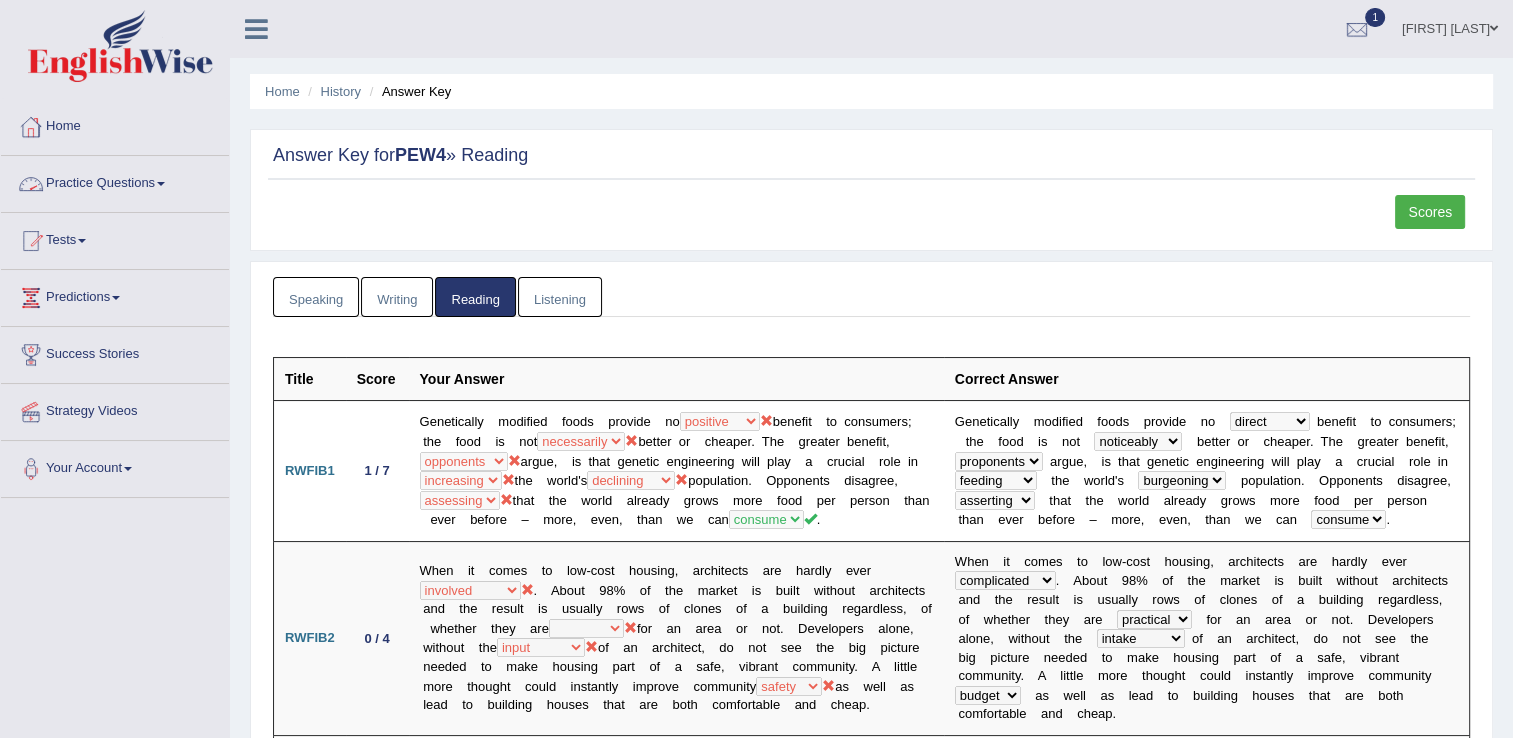 click on "Practice Questions" at bounding box center (115, 181) 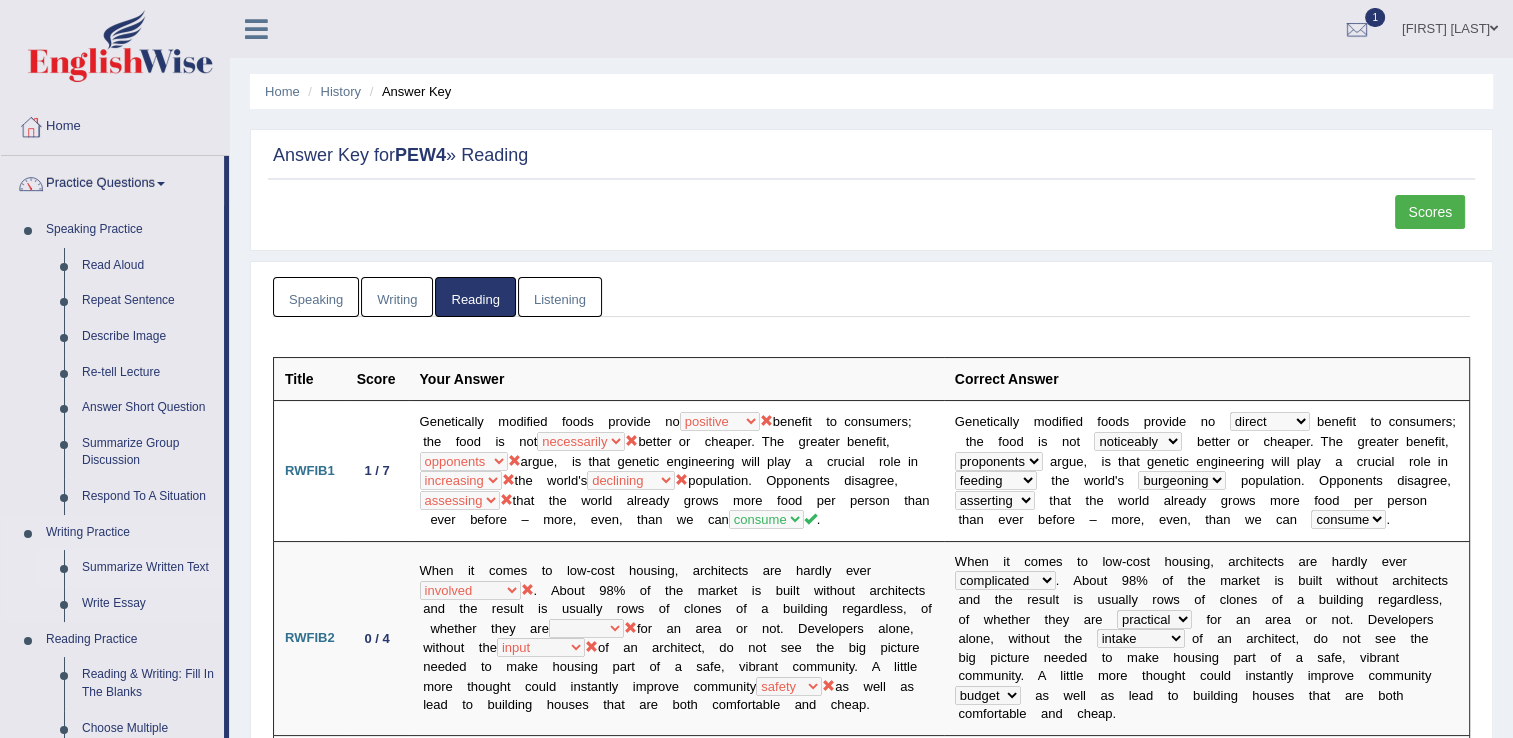 drag, startPoint x: 224, startPoint y: 474, endPoint x: 216, endPoint y: 574, distance: 100.31949 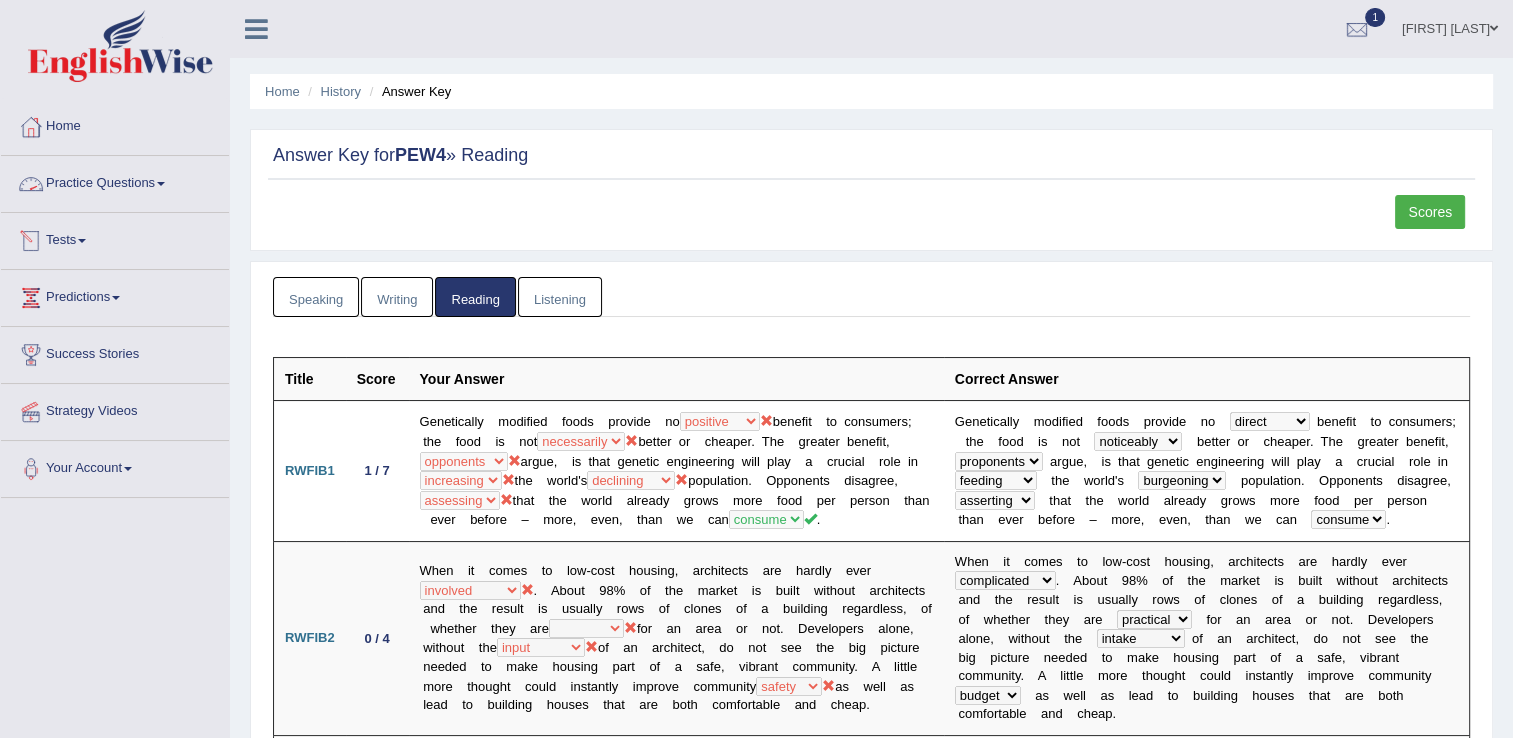 click on "Practice Questions" at bounding box center [115, 181] 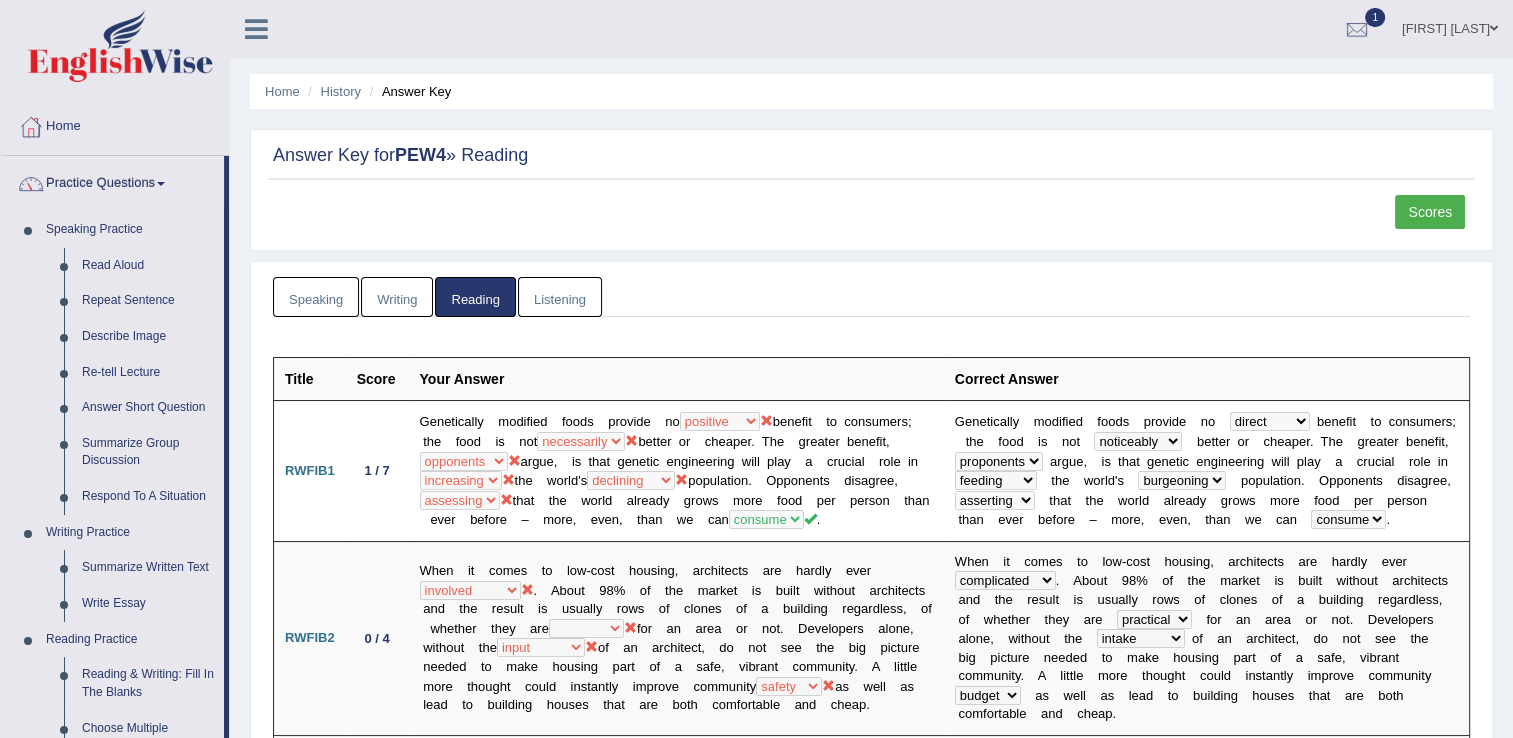 drag, startPoint x: 226, startPoint y: 650, endPoint x: 229, endPoint y: 703, distance: 53.08484 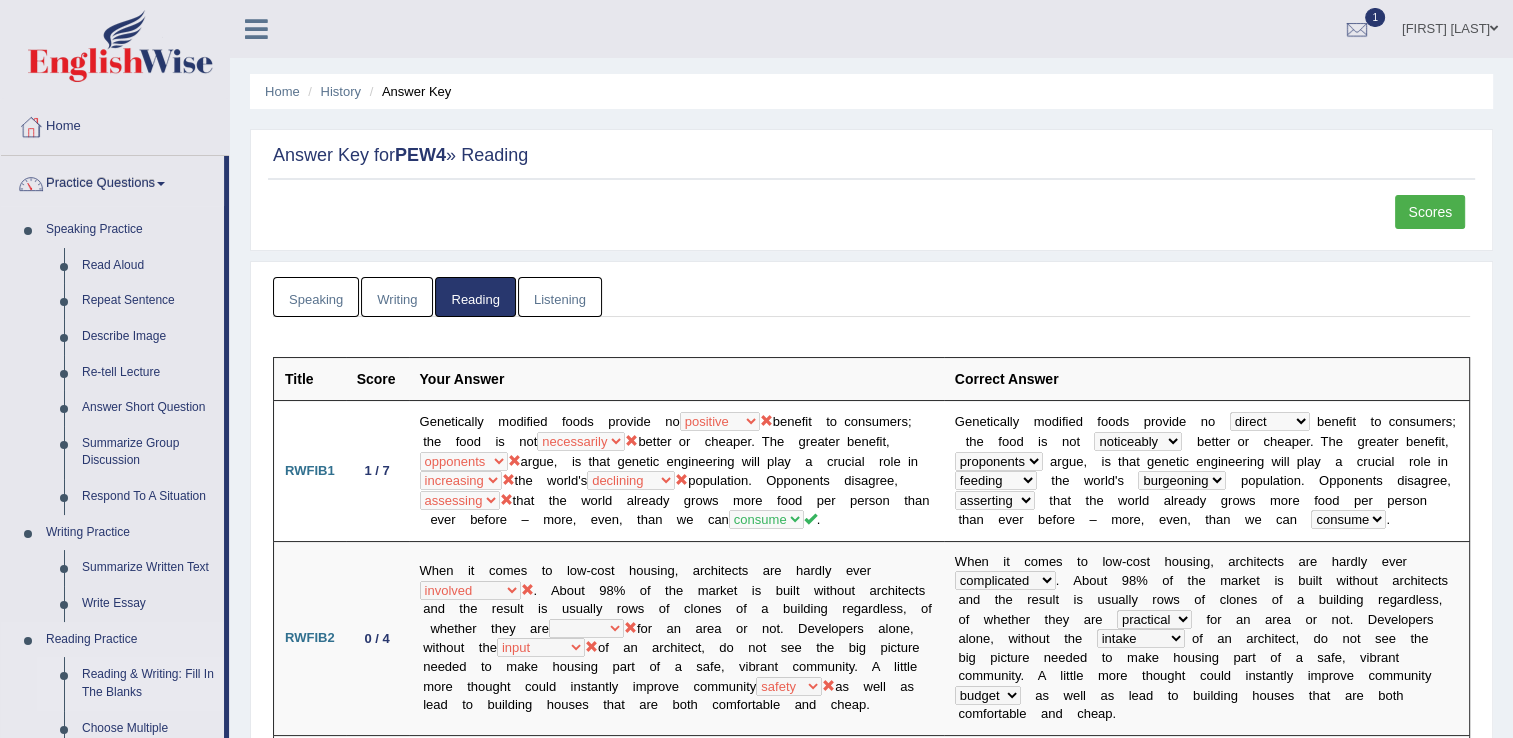 drag, startPoint x: 229, startPoint y: 703, endPoint x: 127, endPoint y: 677, distance: 105.26158 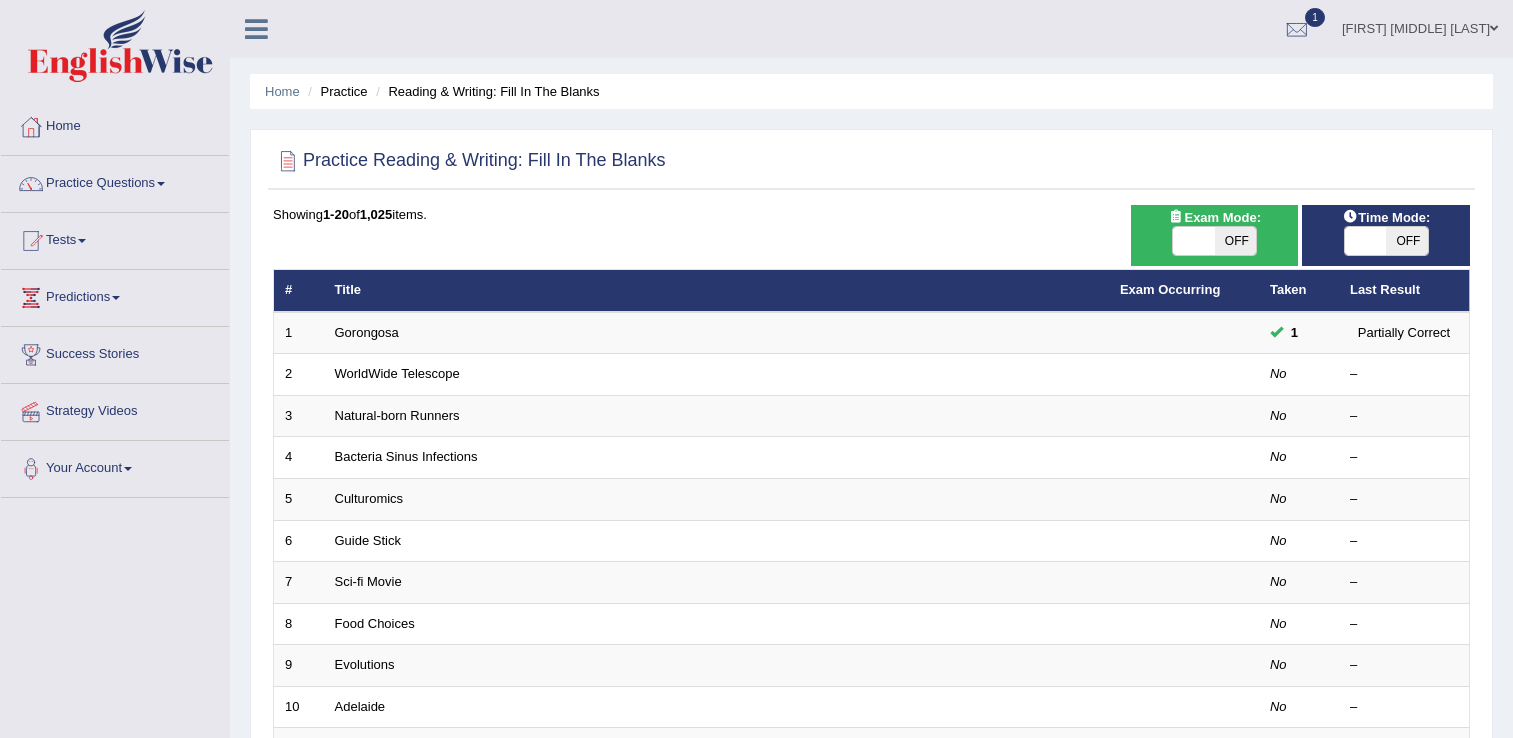 scroll, scrollTop: 0, scrollLeft: 0, axis: both 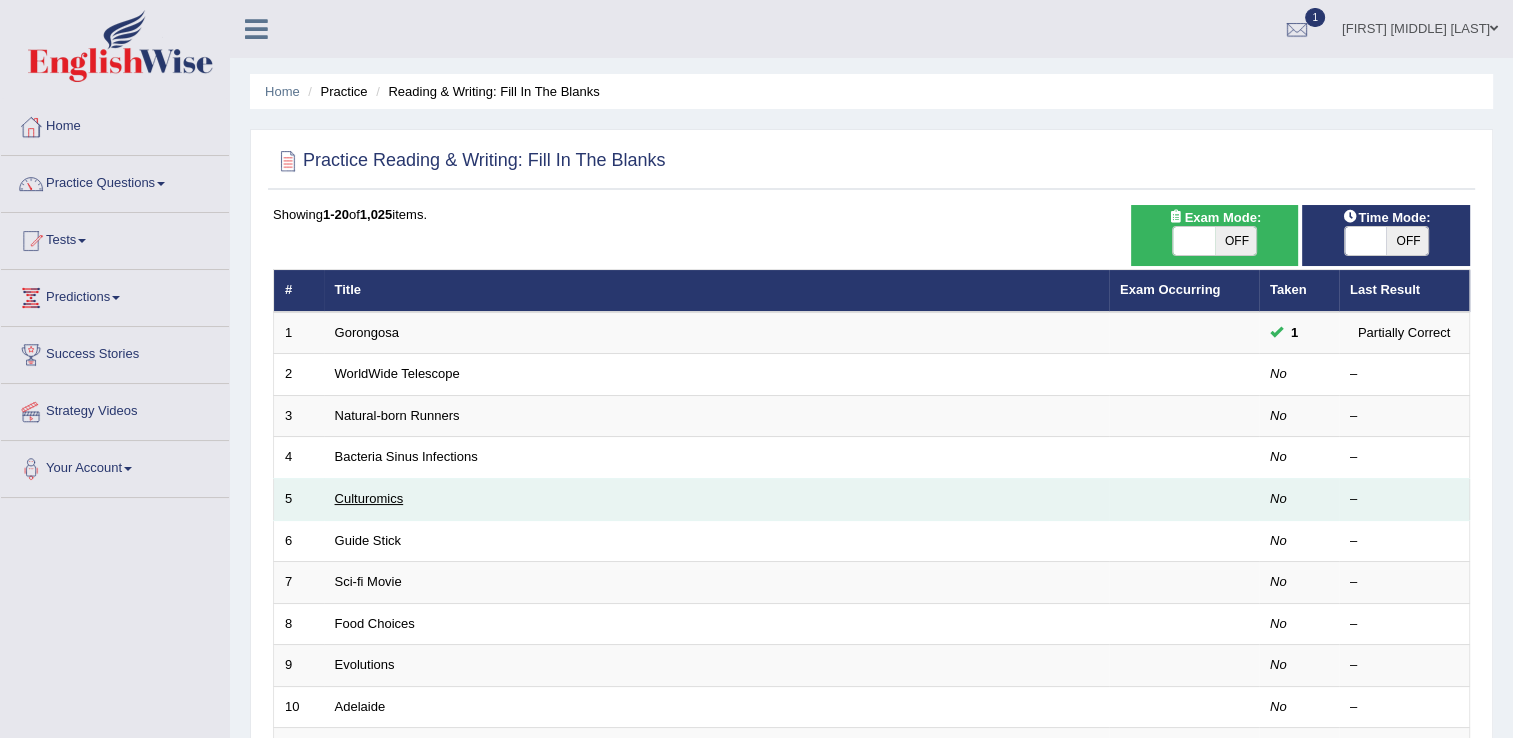 click on "Culturomics" at bounding box center [369, 498] 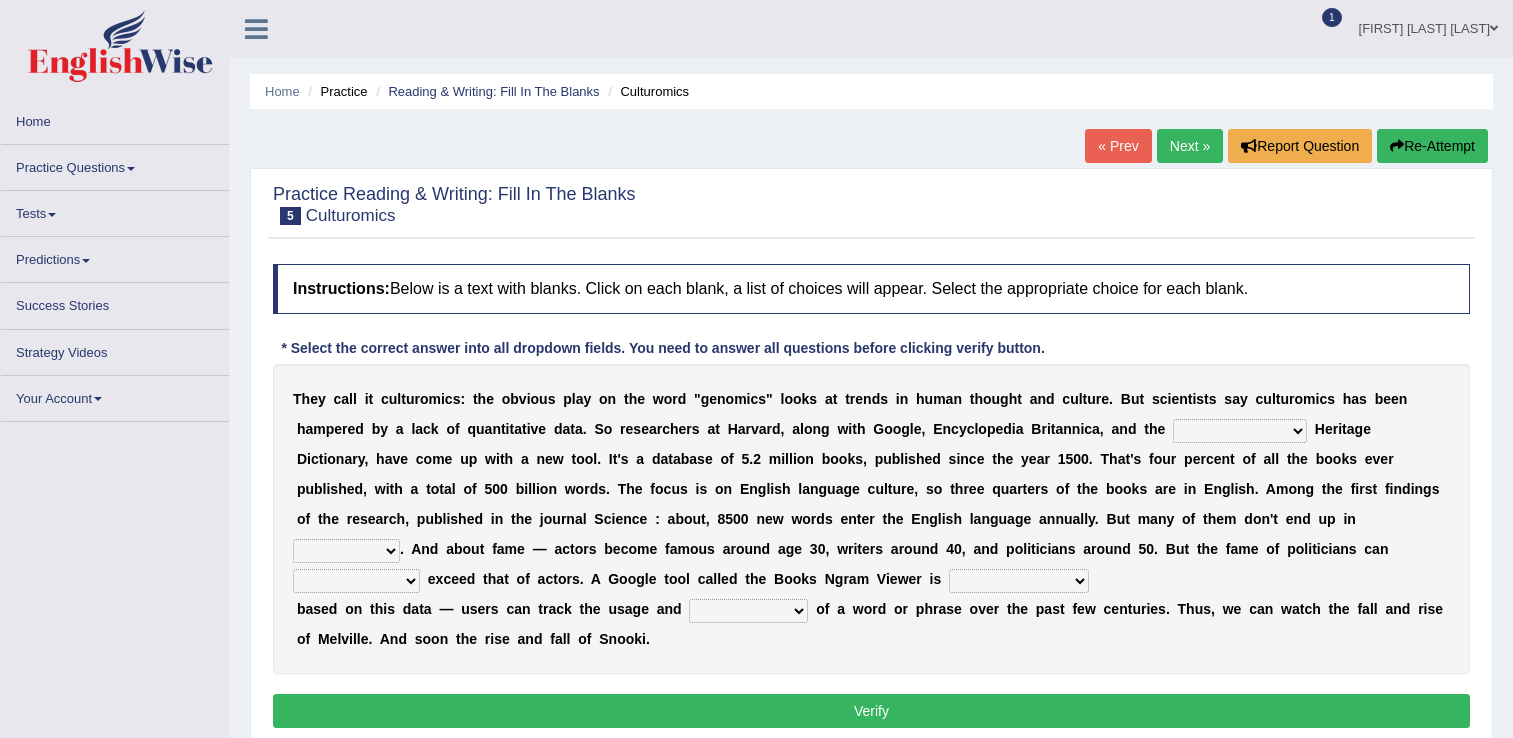 scroll, scrollTop: 0, scrollLeft: 0, axis: both 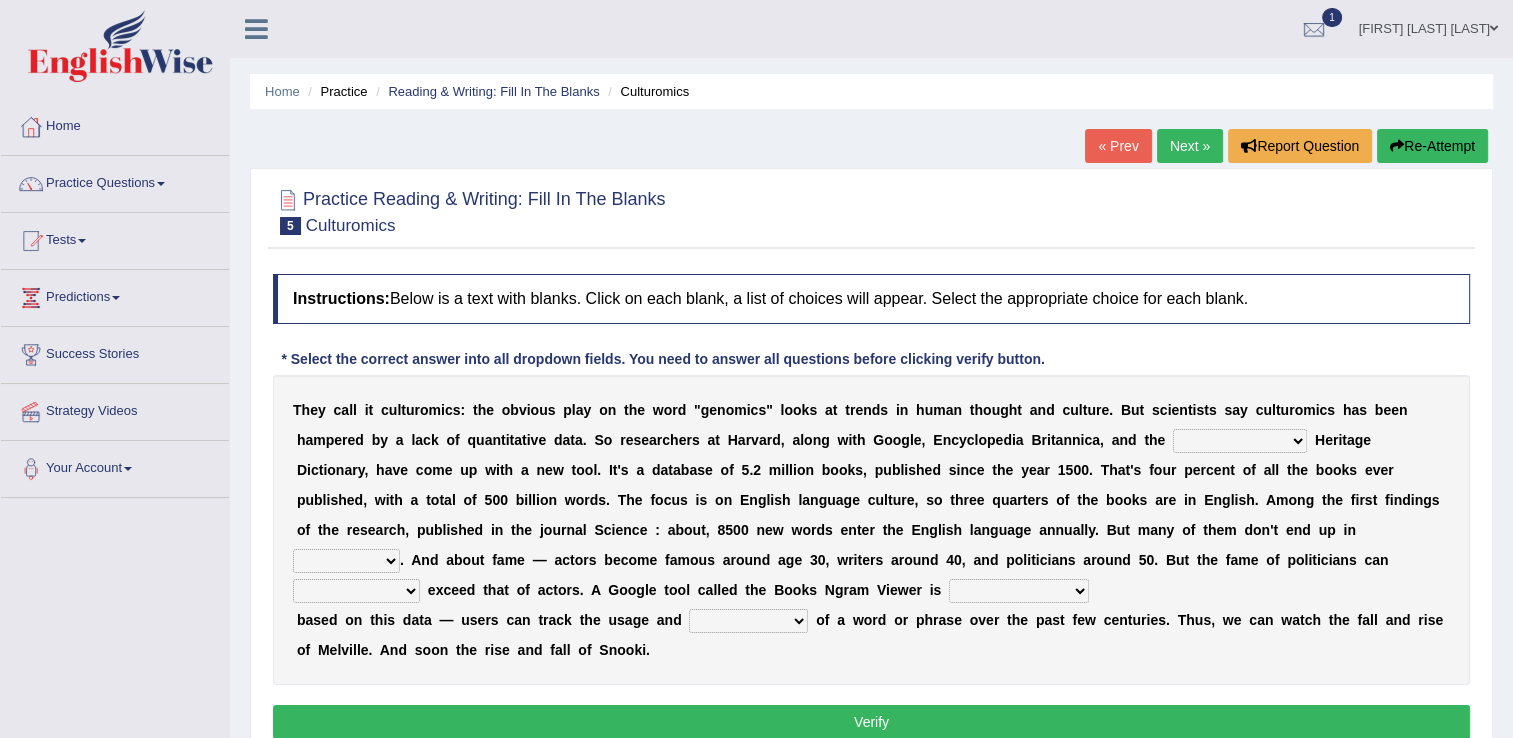 click on "Mettlesome Silicon Acetaminophen American" at bounding box center (1240, 441) 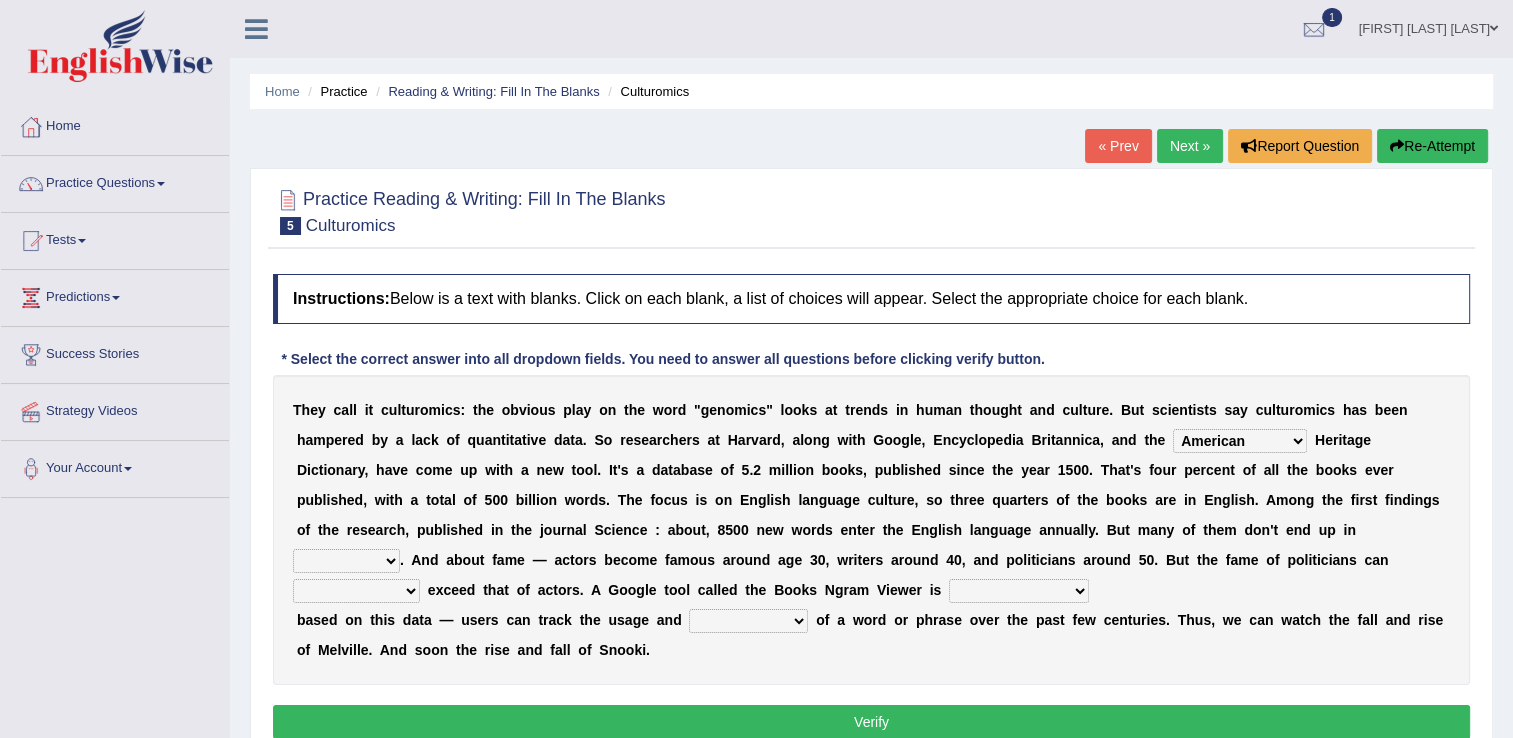 click on "Mettlesome Silicon Acetaminophen American" at bounding box center (1240, 441) 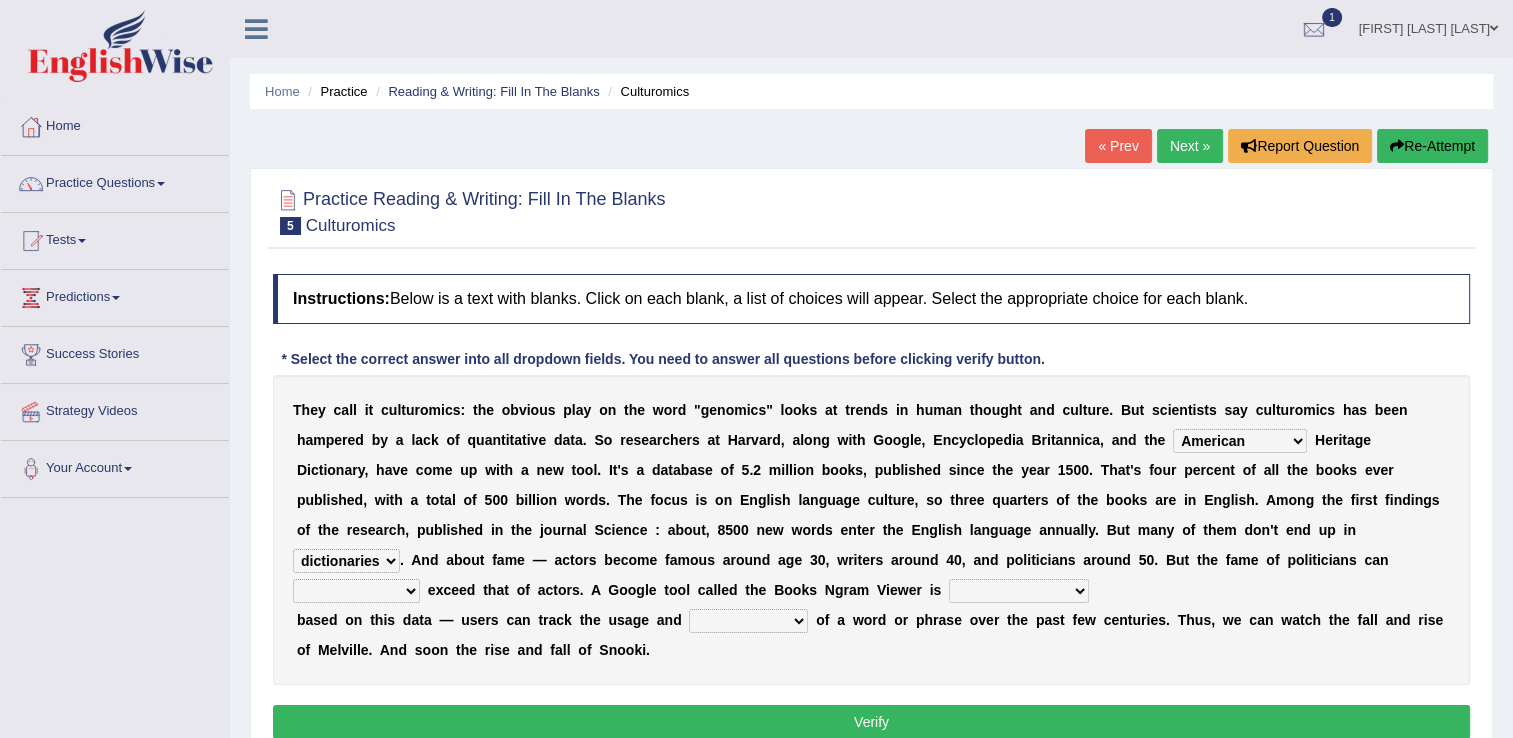 click on "veterinaries fairies dictionaries smithies" at bounding box center (346, 561) 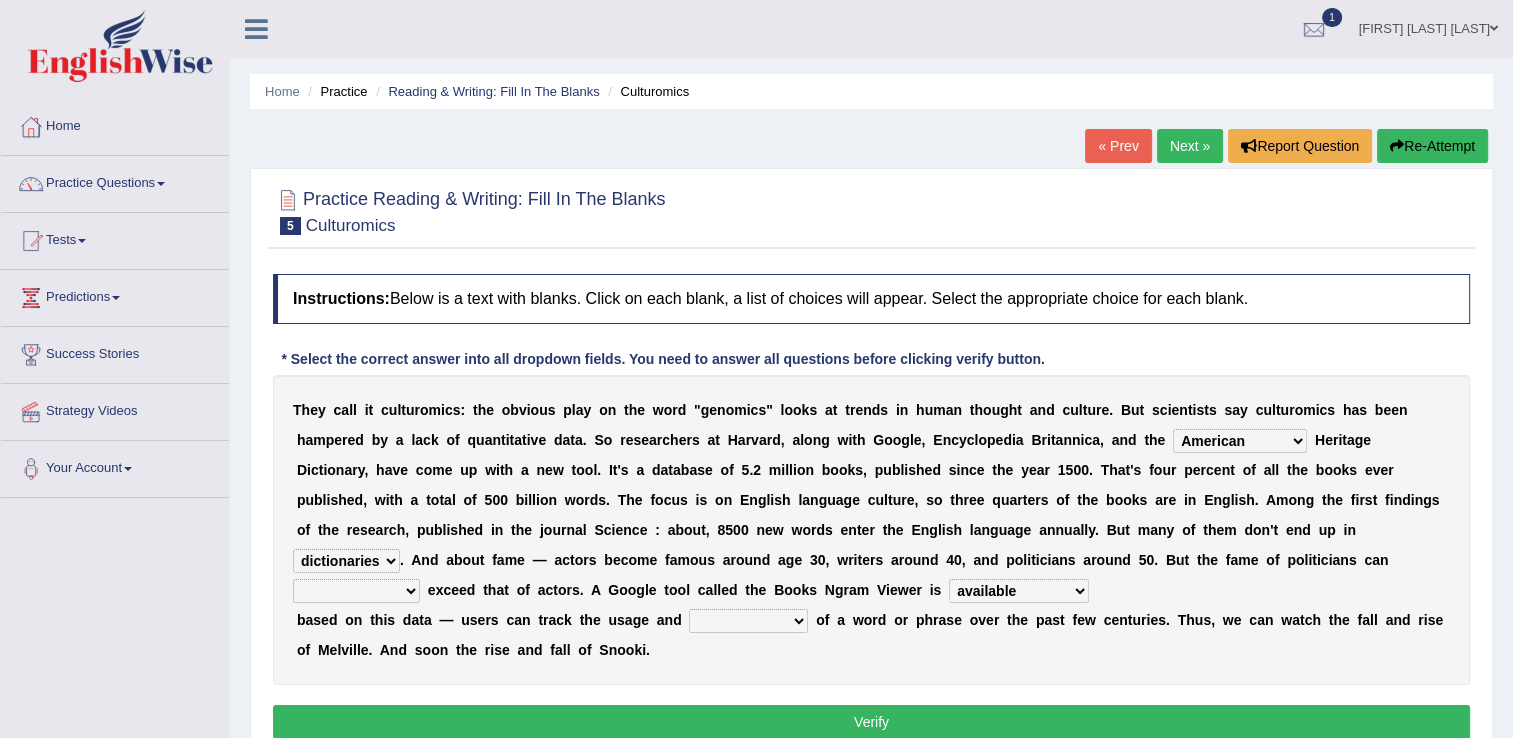 click on "frequency derisory drearily inappreciably" at bounding box center (748, 621) 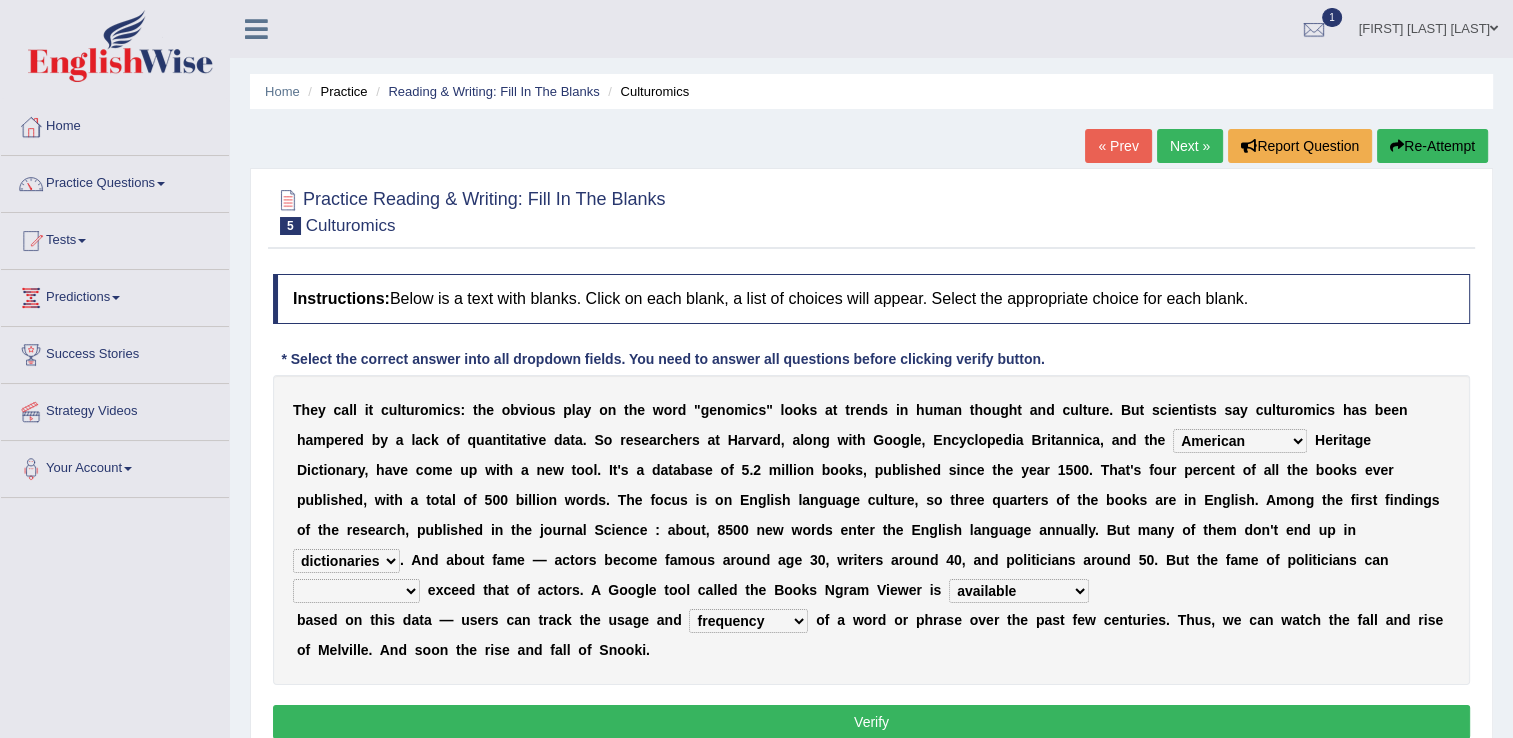 click on "intelligibly eventually venturesomely preferably" at bounding box center (356, 591) 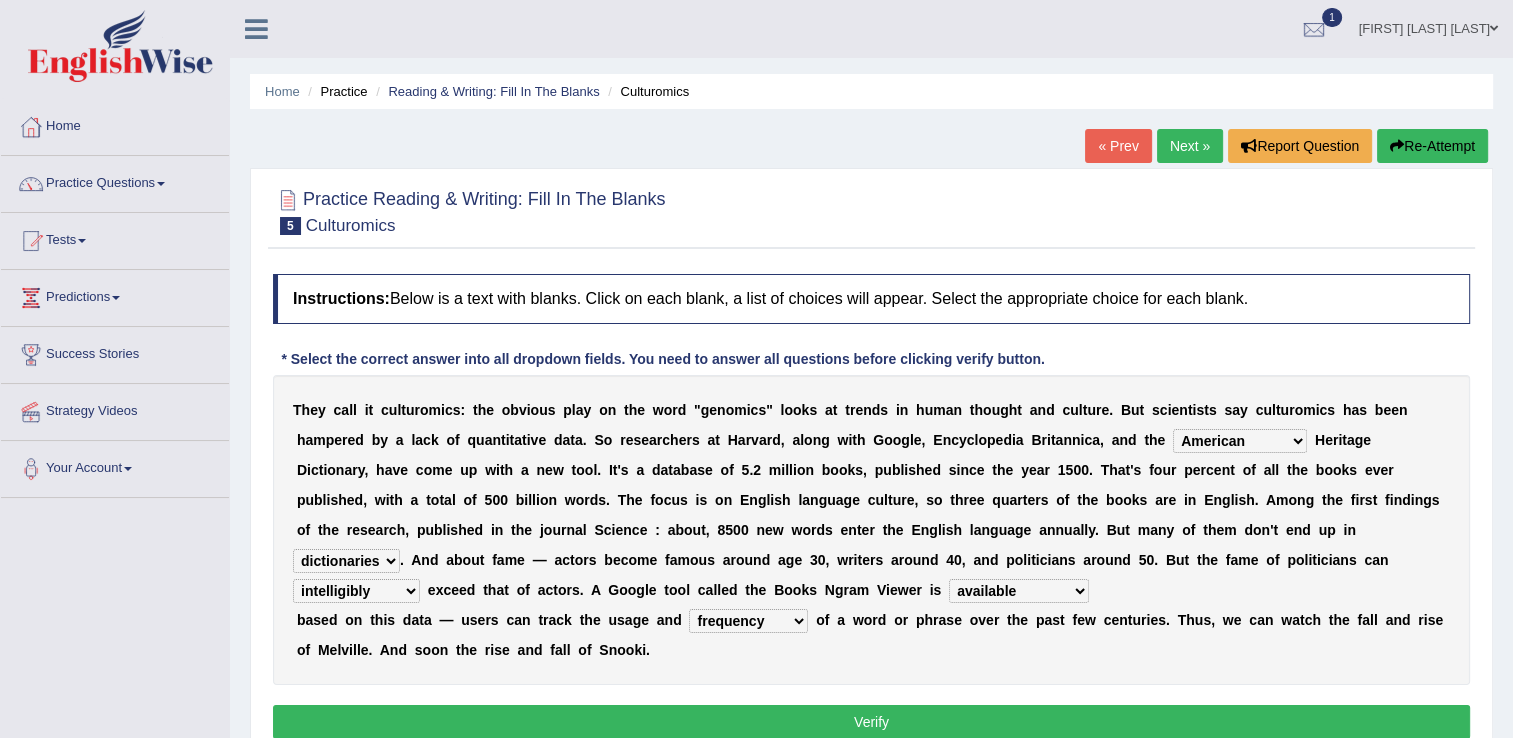 click on "Verify" at bounding box center (871, 722) 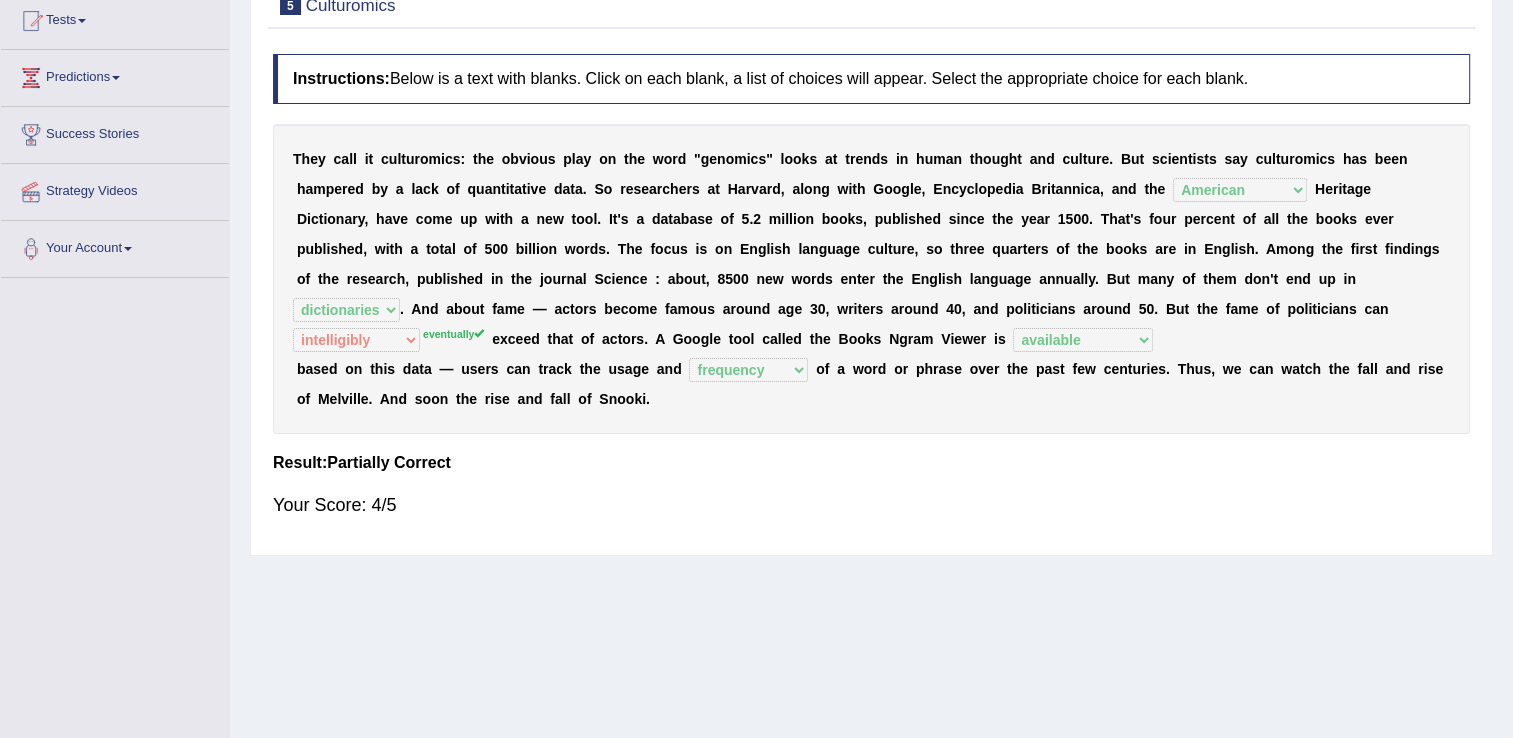 scroll, scrollTop: 0, scrollLeft: 0, axis: both 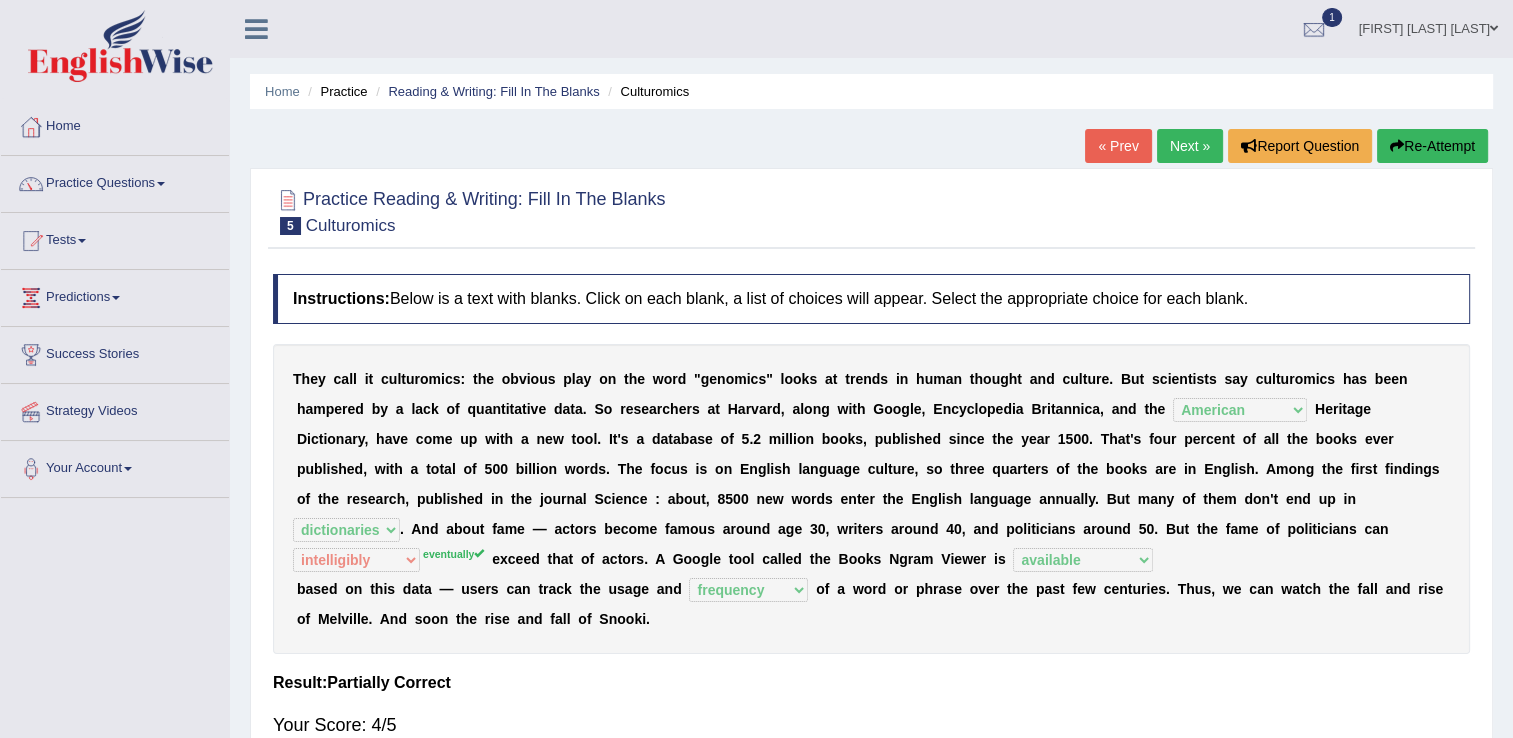 click on "Next »" at bounding box center (1190, 146) 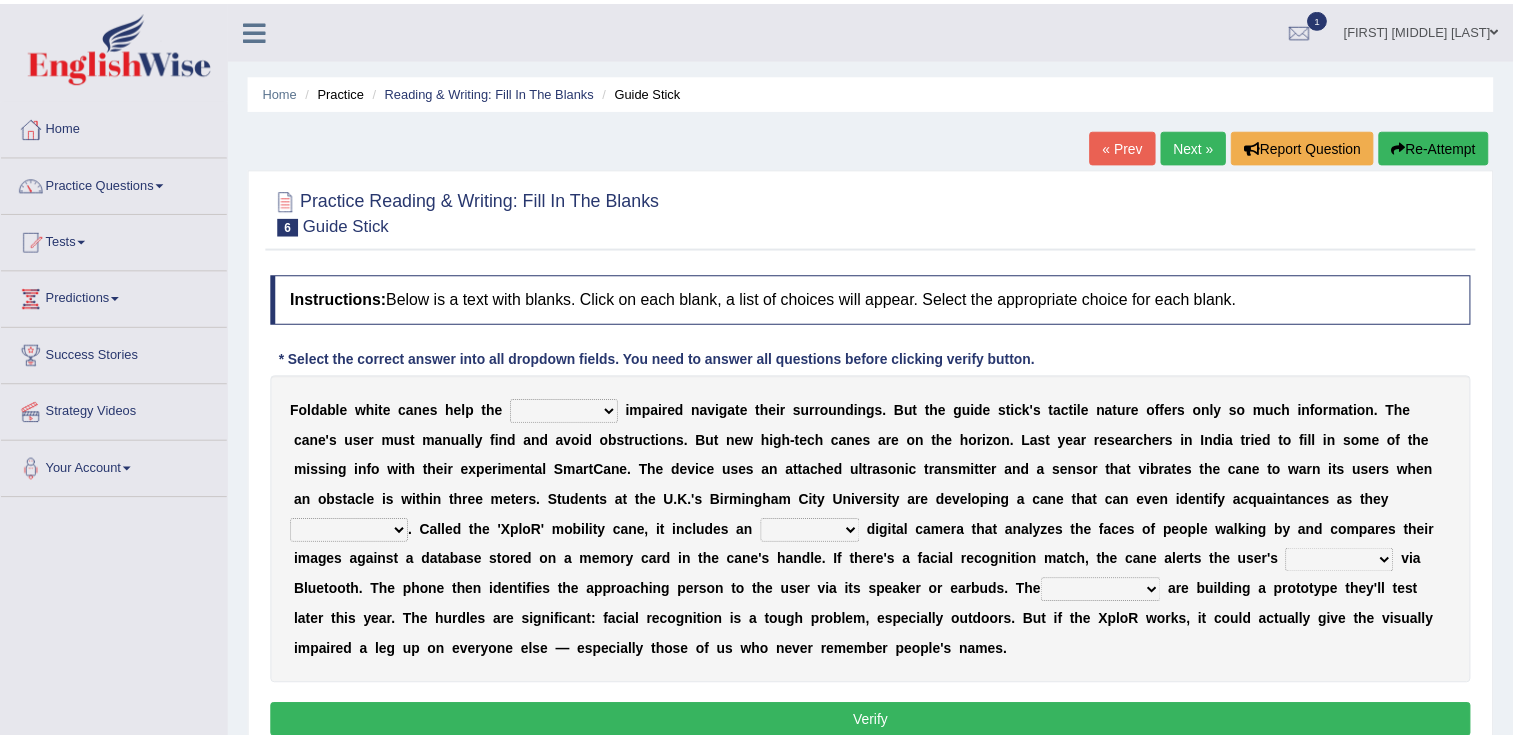 scroll, scrollTop: 0, scrollLeft: 0, axis: both 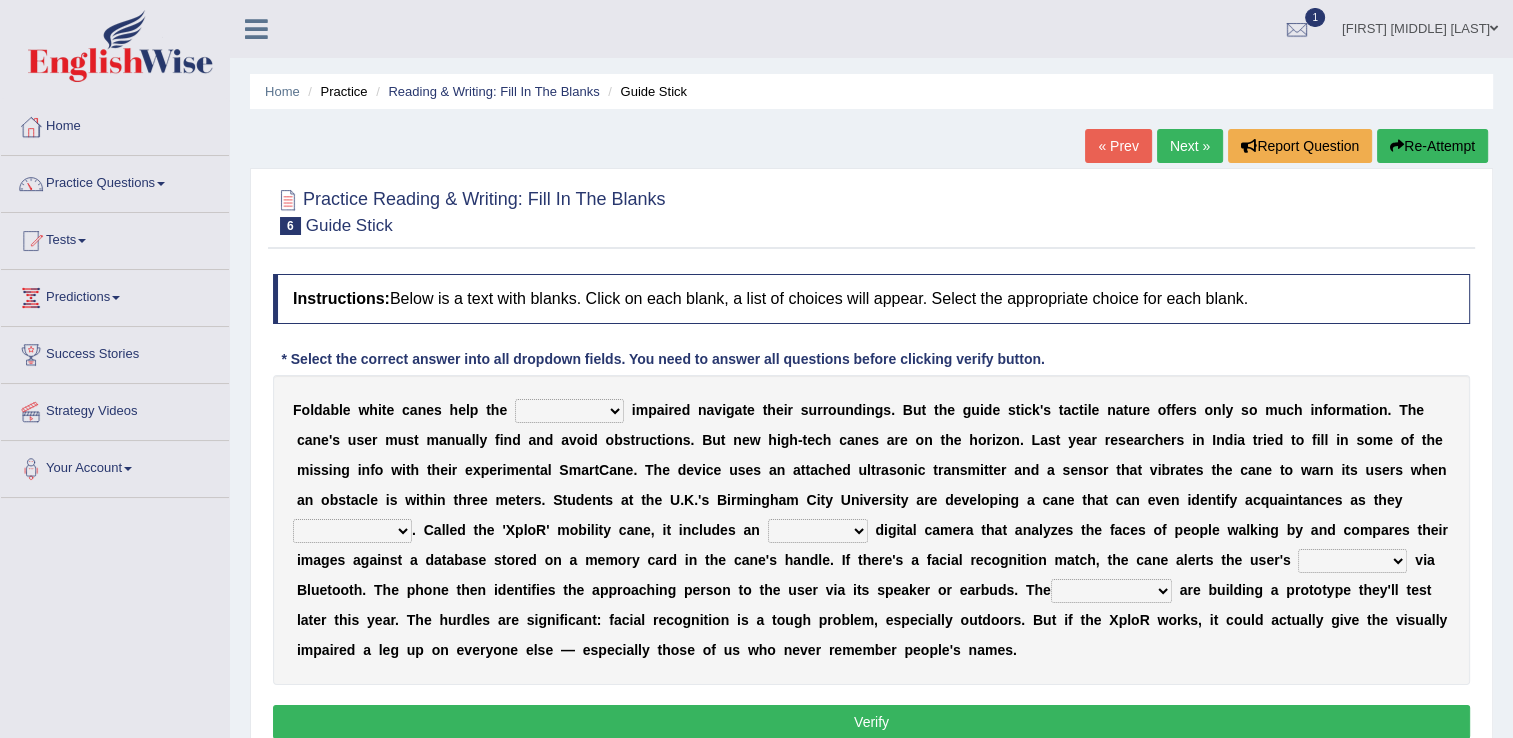 click on "felicity insensitivity visually malleability" at bounding box center [569, 411] 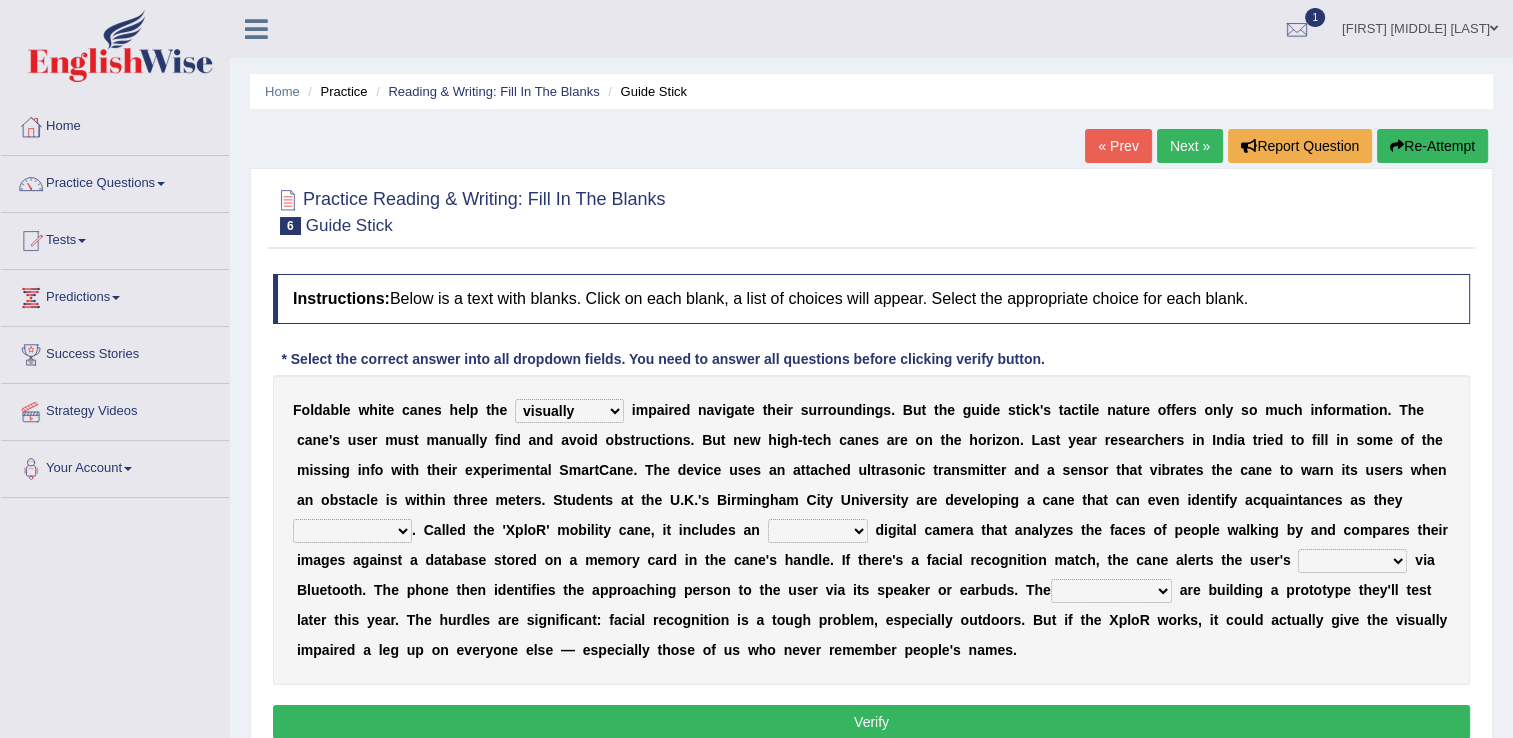 click on "likelihood throat northernmost approach" at bounding box center (352, 531) 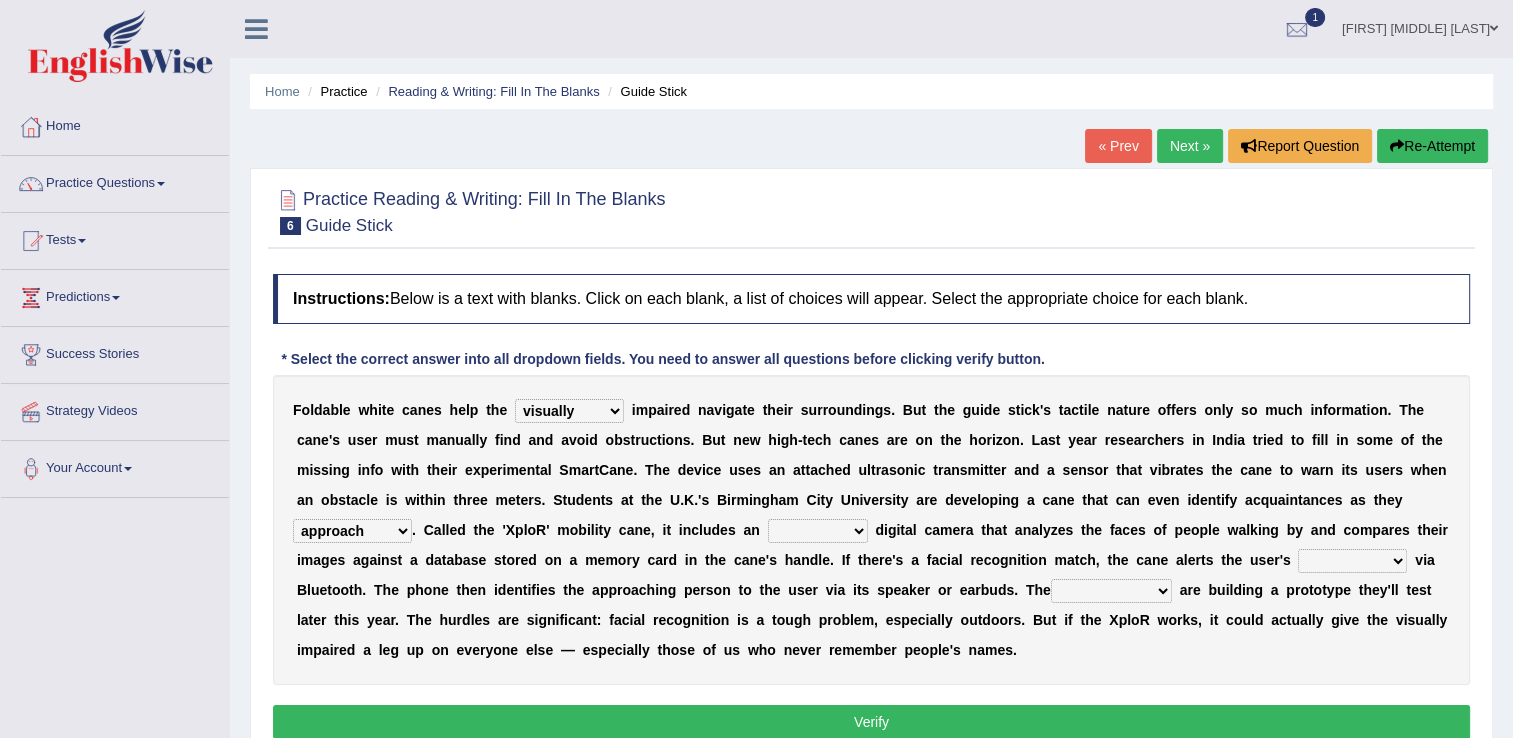 click on "likelihood throat northernmost approach" at bounding box center (352, 531) 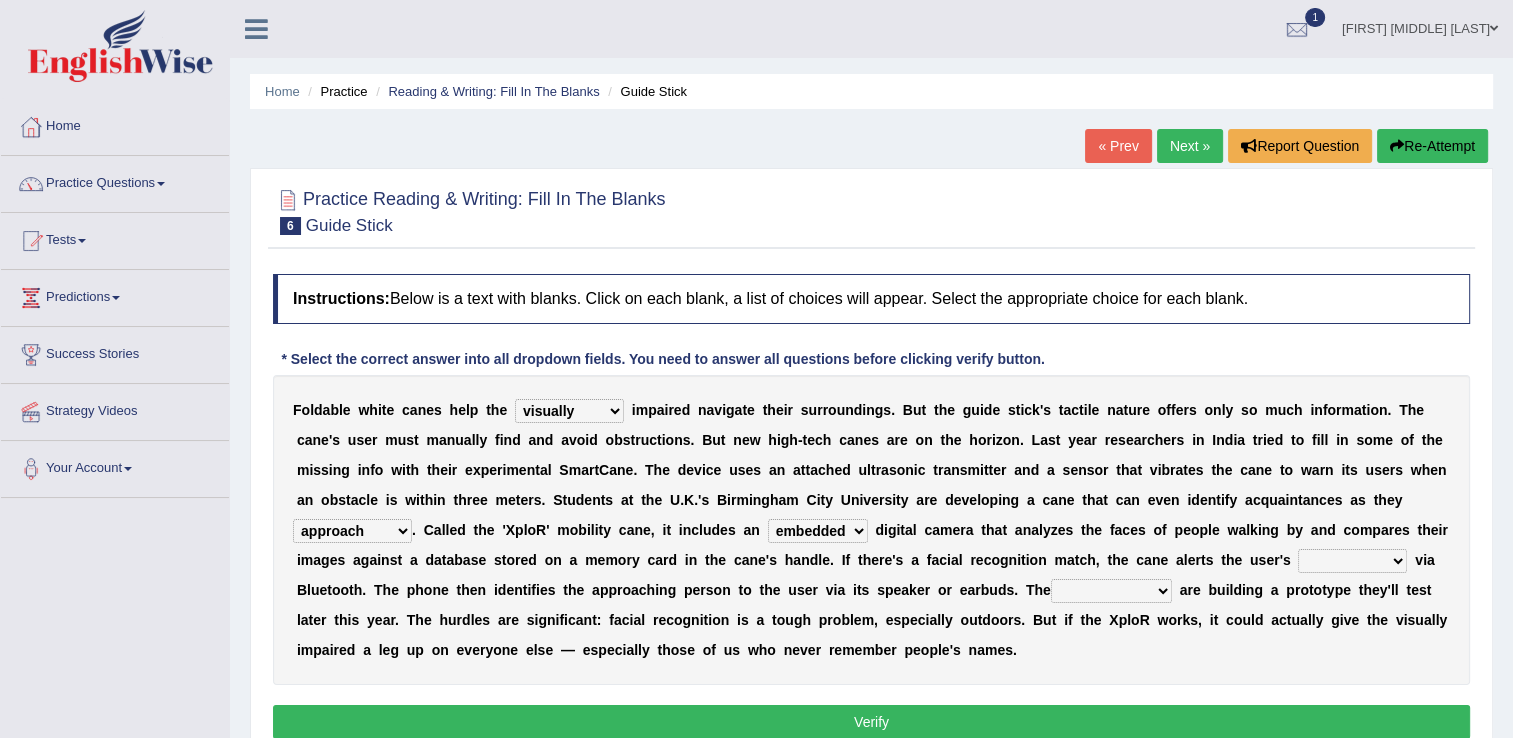 click on "untested embedded deadest skinhead" at bounding box center (818, 531) 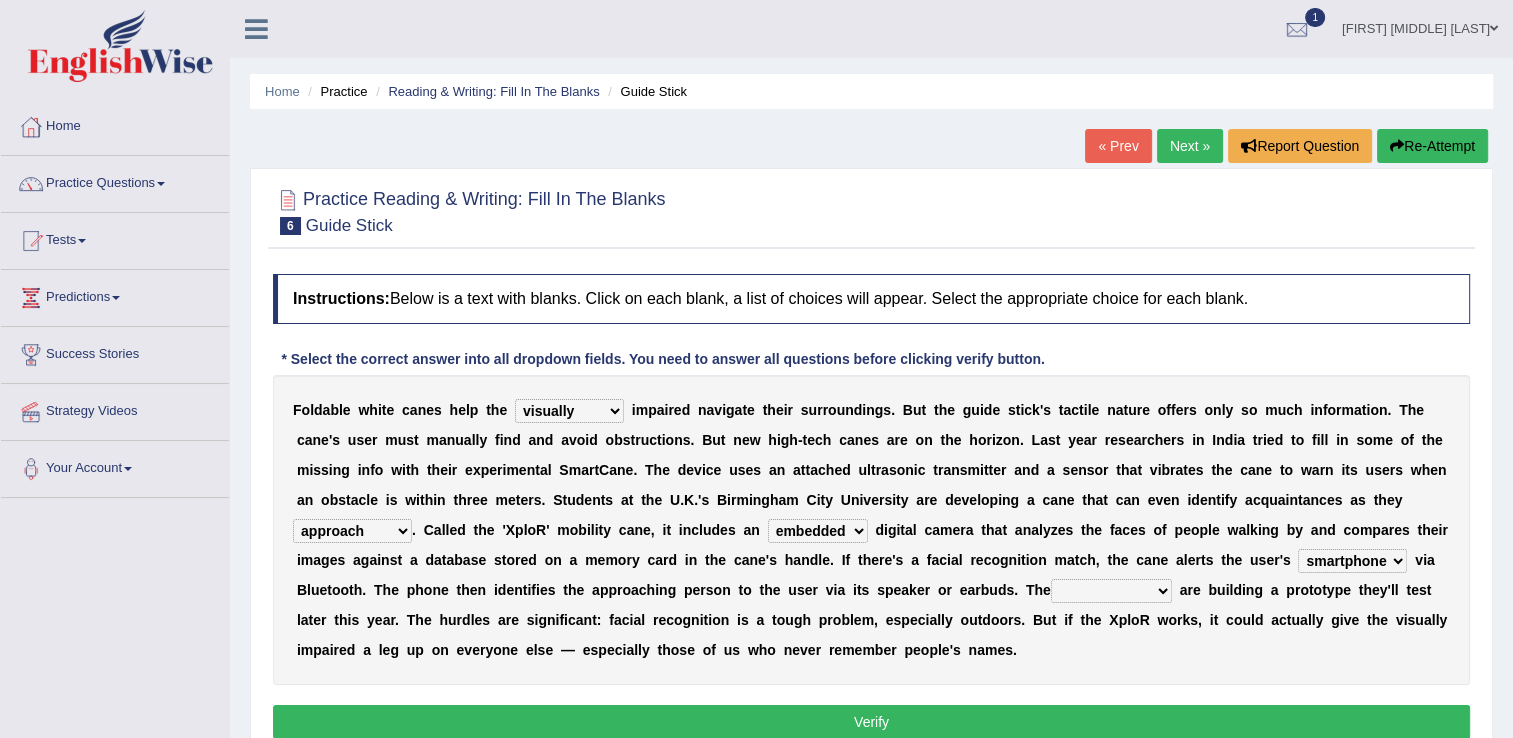 click on "waterborne alone smartphone postpone" at bounding box center [1352, 561] 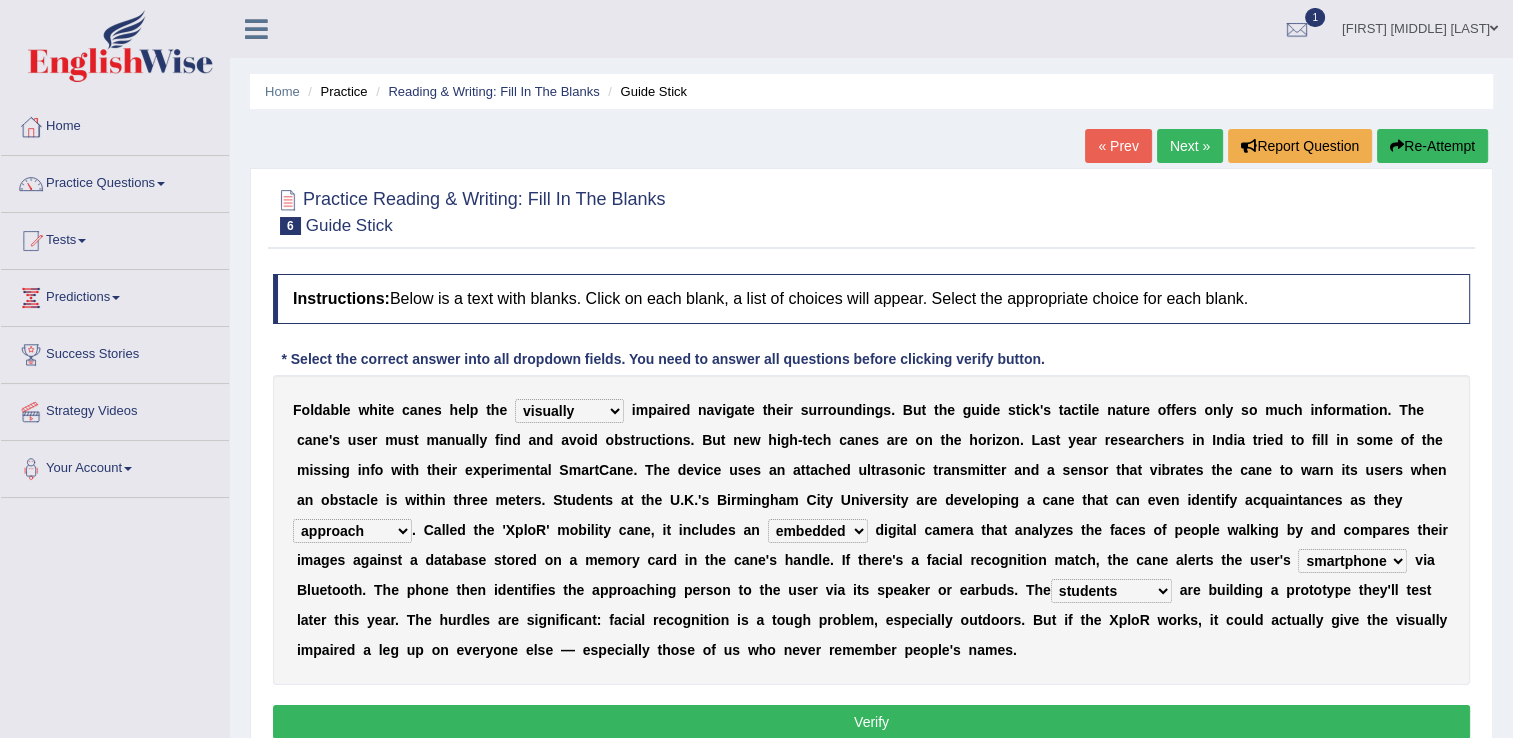 click on "Verify" at bounding box center [871, 722] 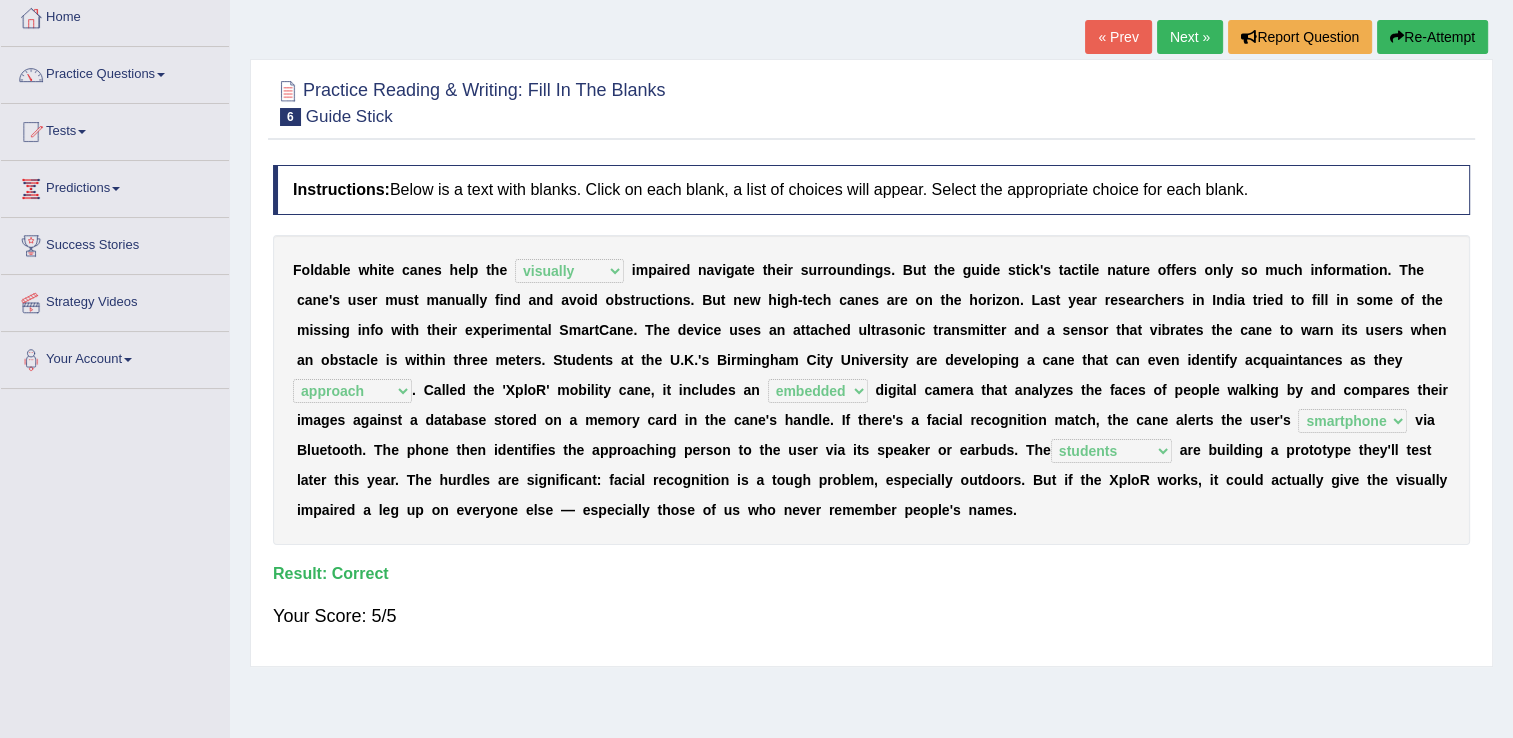 scroll, scrollTop: 312, scrollLeft: 0, axis: vertical 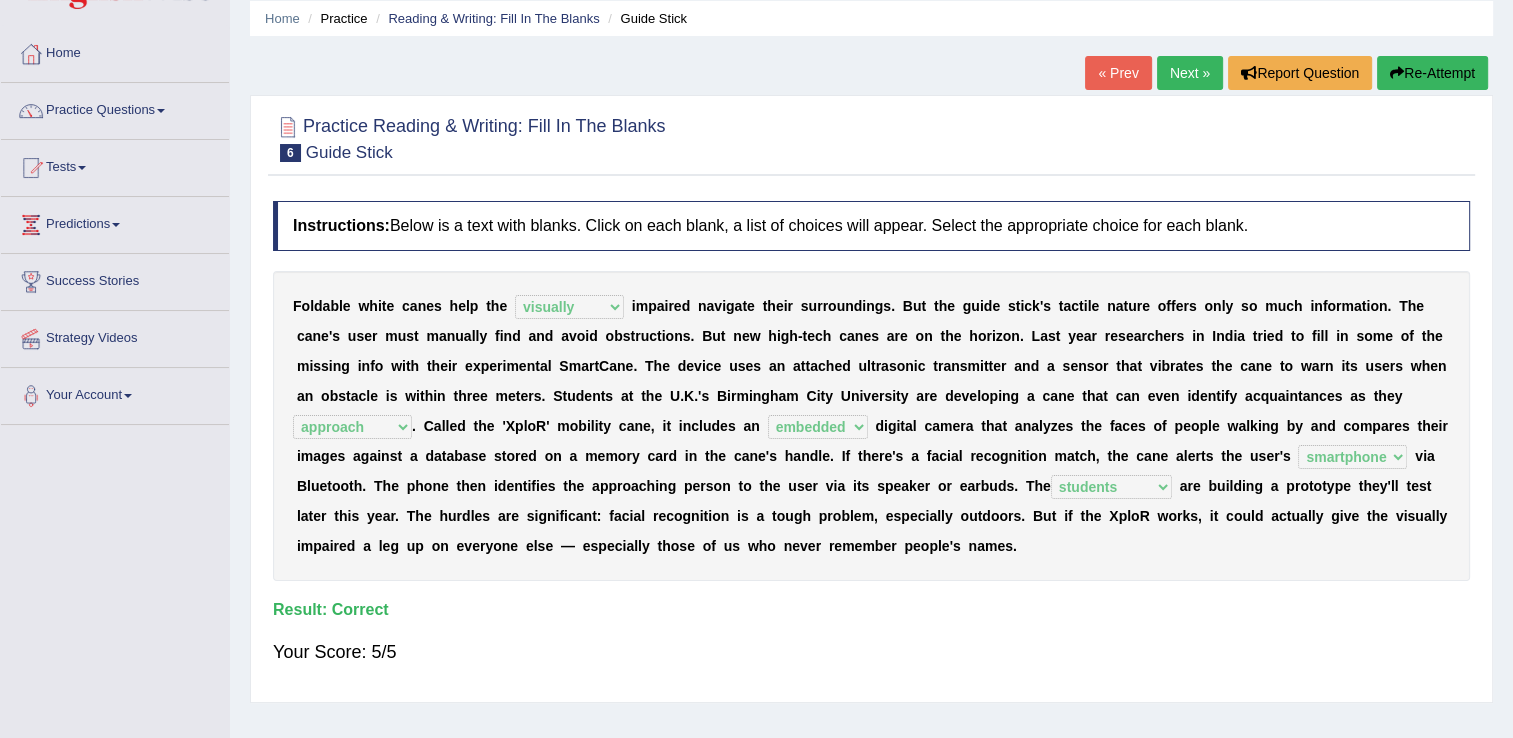 click on "Next »" at bounding box center [1190, 73] 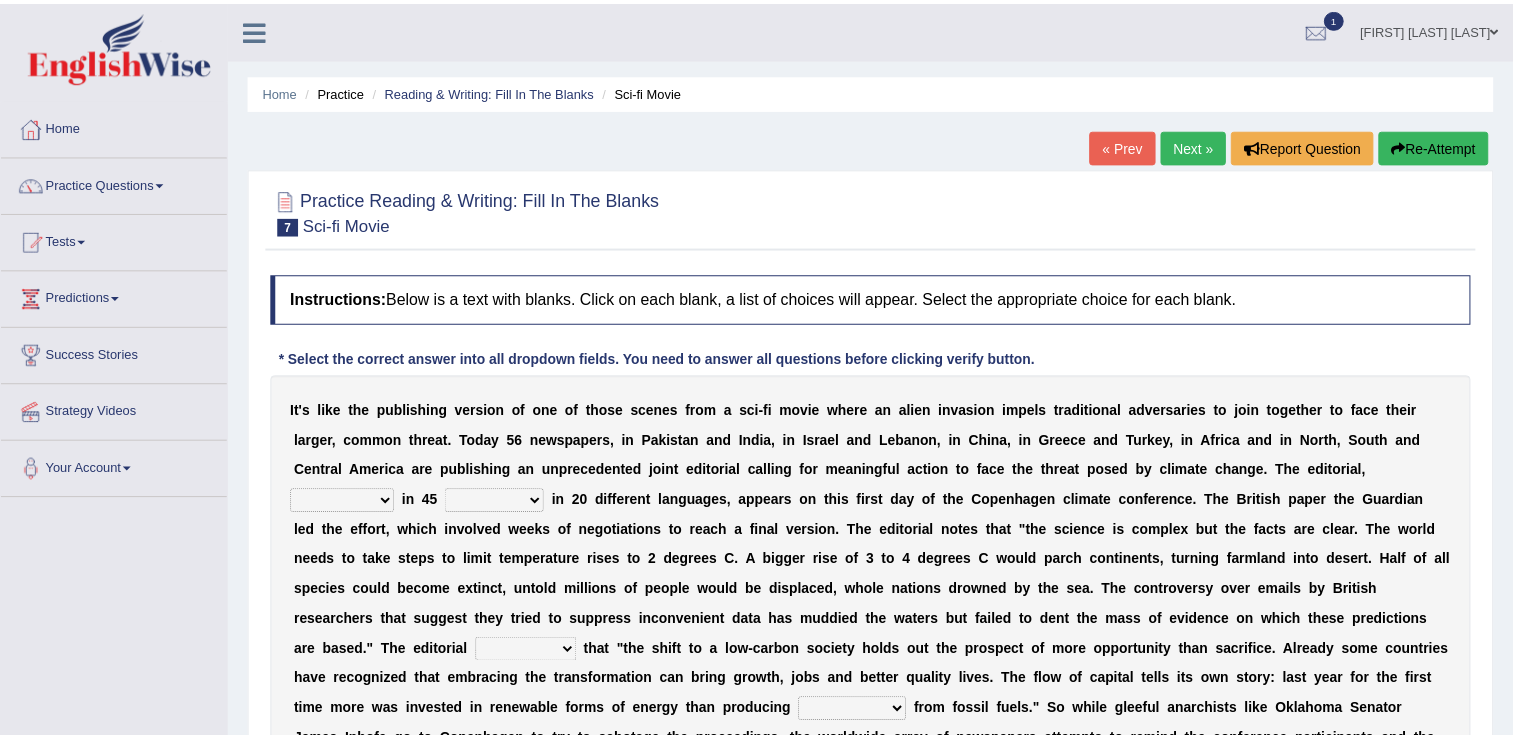 scroll, scrollTop: 0, scrollLeft: 0, axis: both 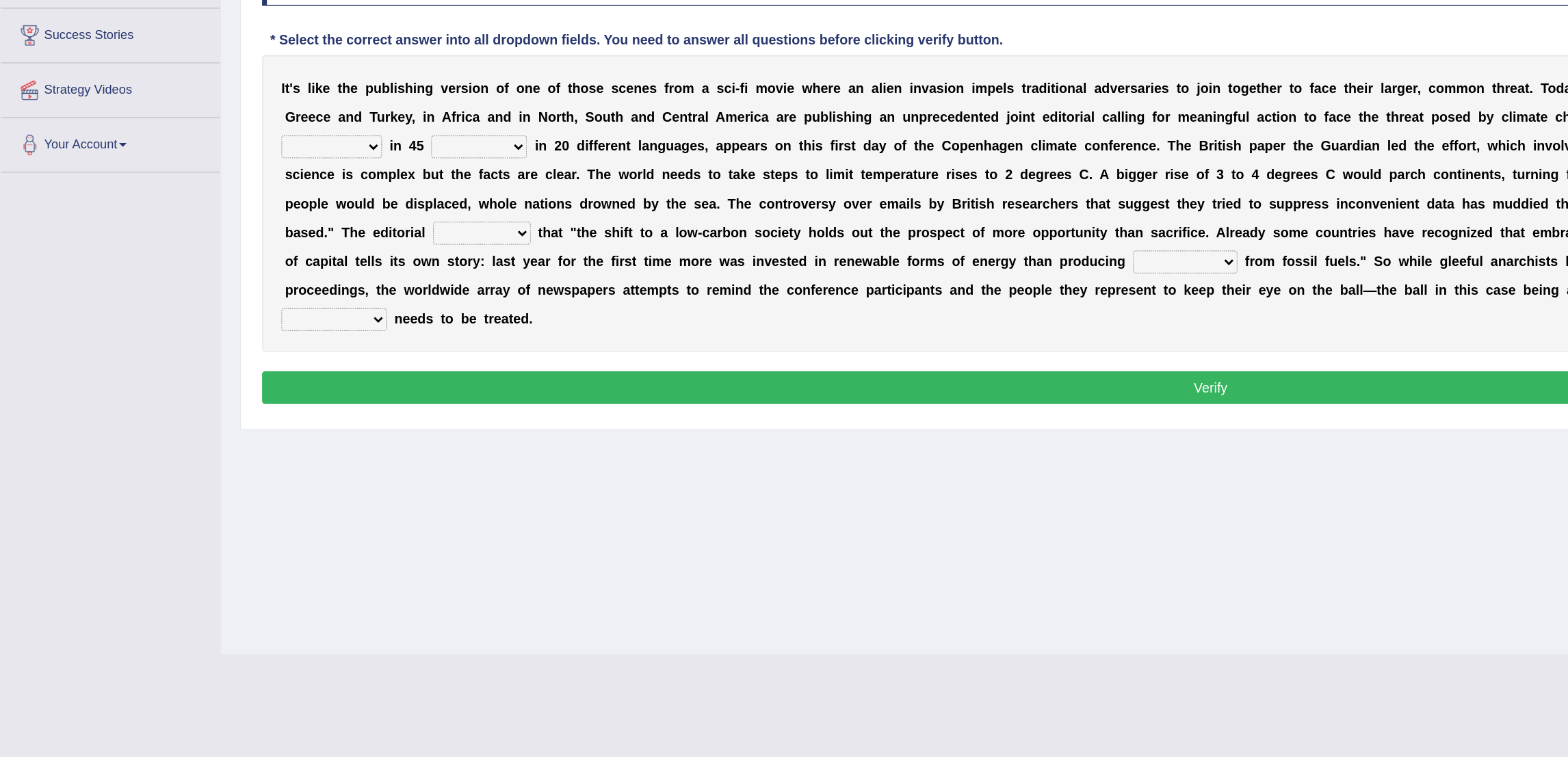 drag, startPoint x: 1044, startPoint y: 272, endPoint x: 1119, endPoint y: 409, distance: 156.18579 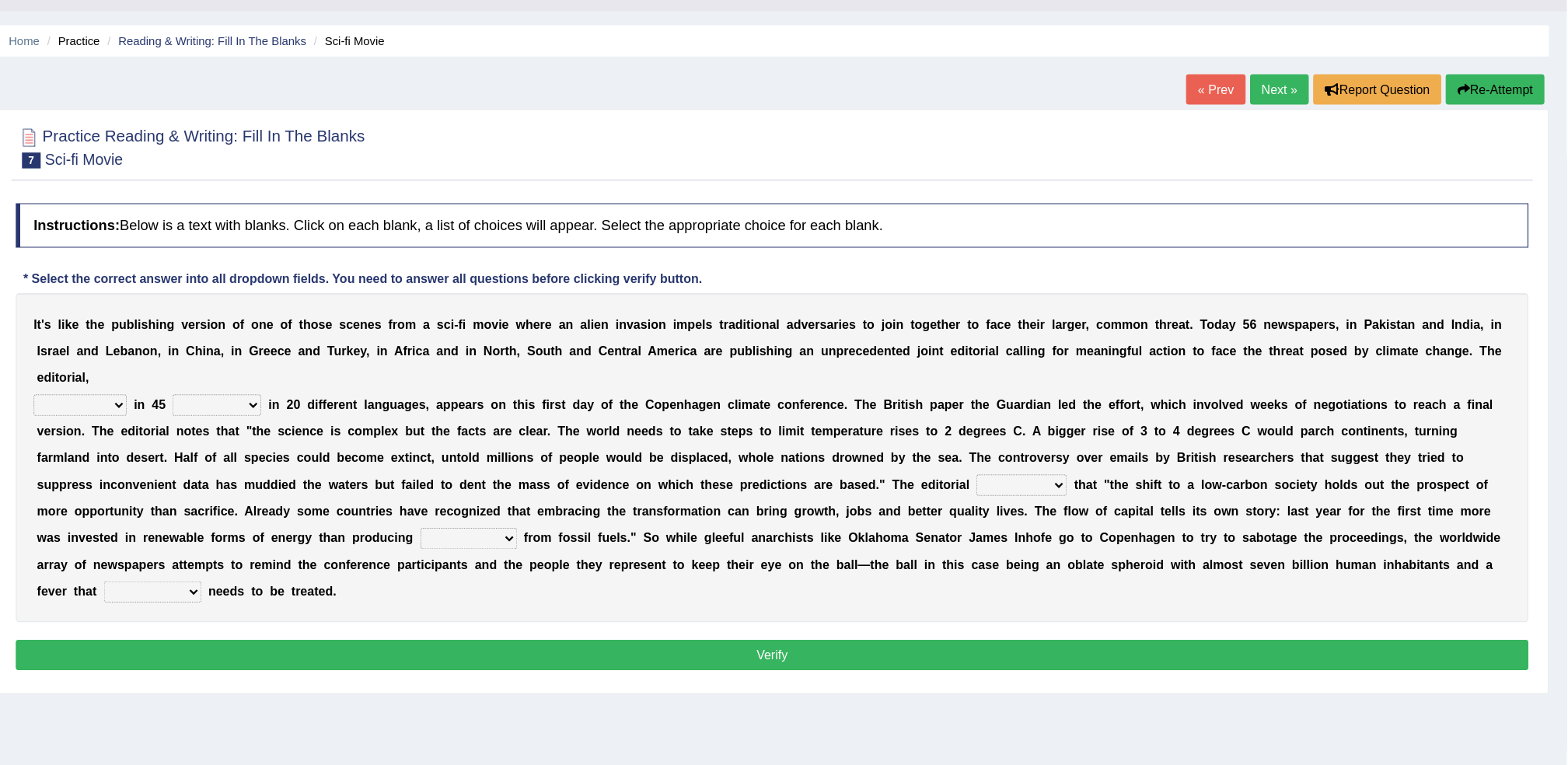 click on "published publicized burnished transmitted" at bounding box center (268, 389) 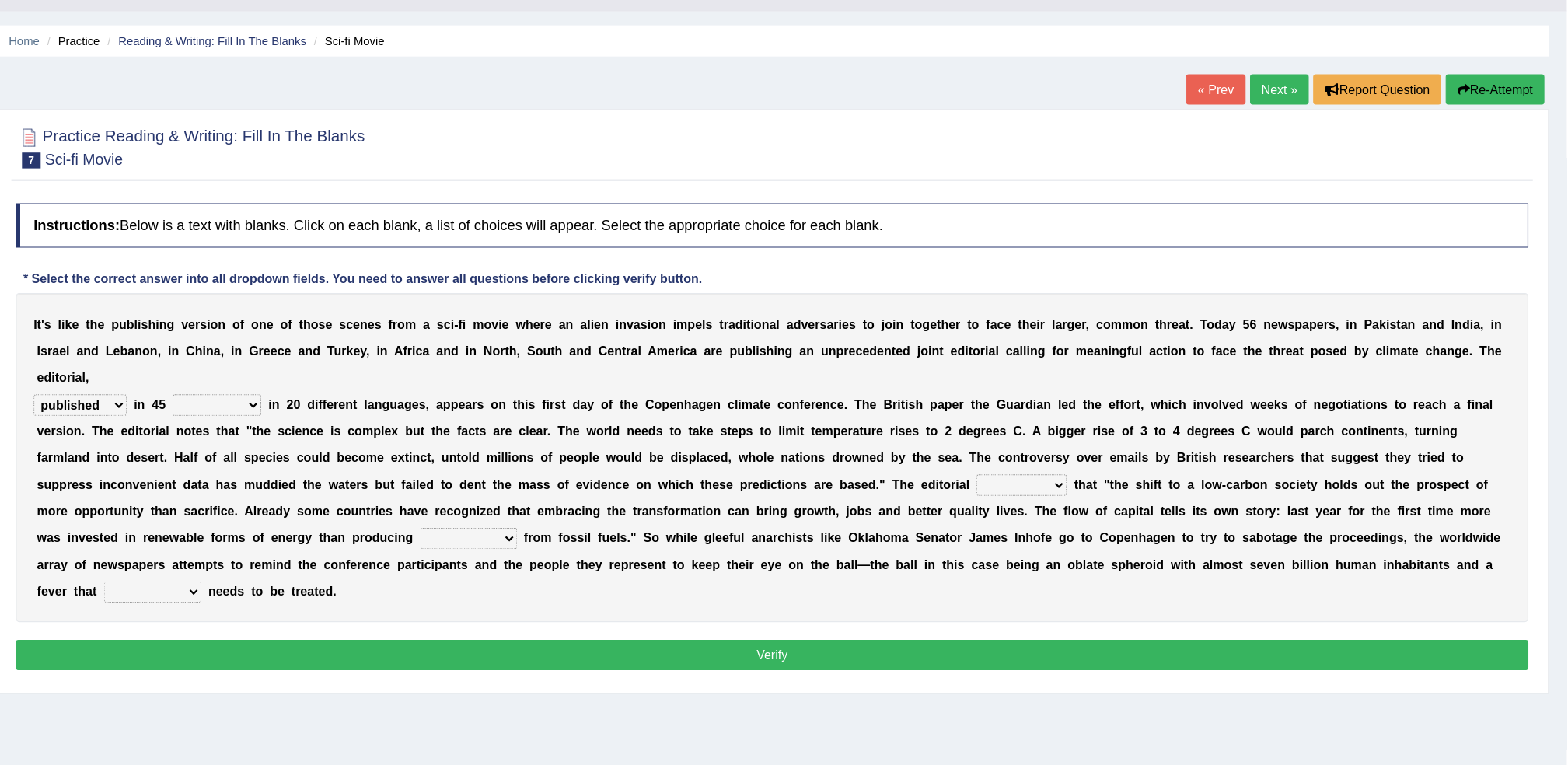 click on "published publicized burnished transmitted" at bounding box center (268, 389) 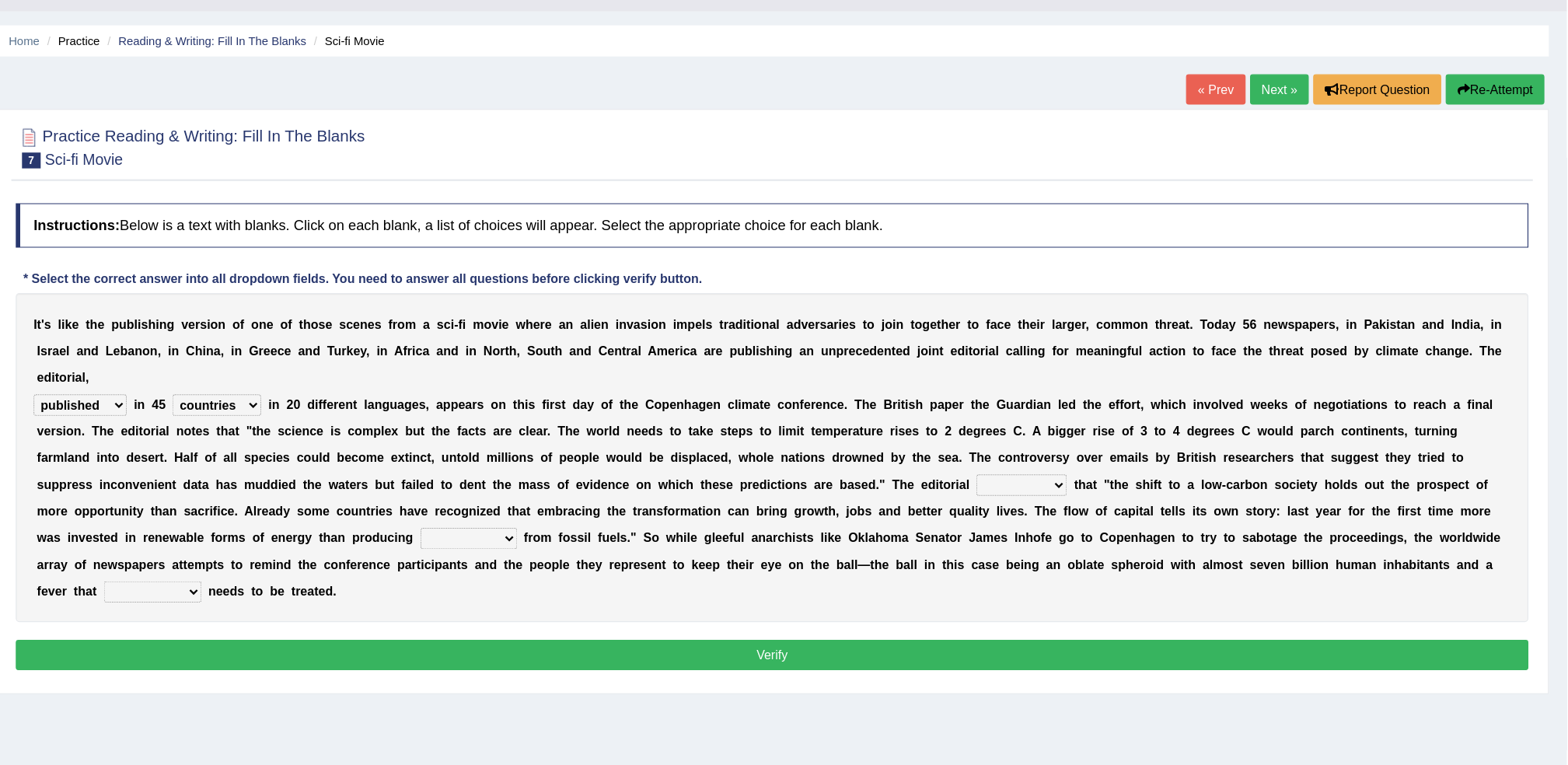 click on "modified protested recognized declined" at bounding box center (1091, 459) 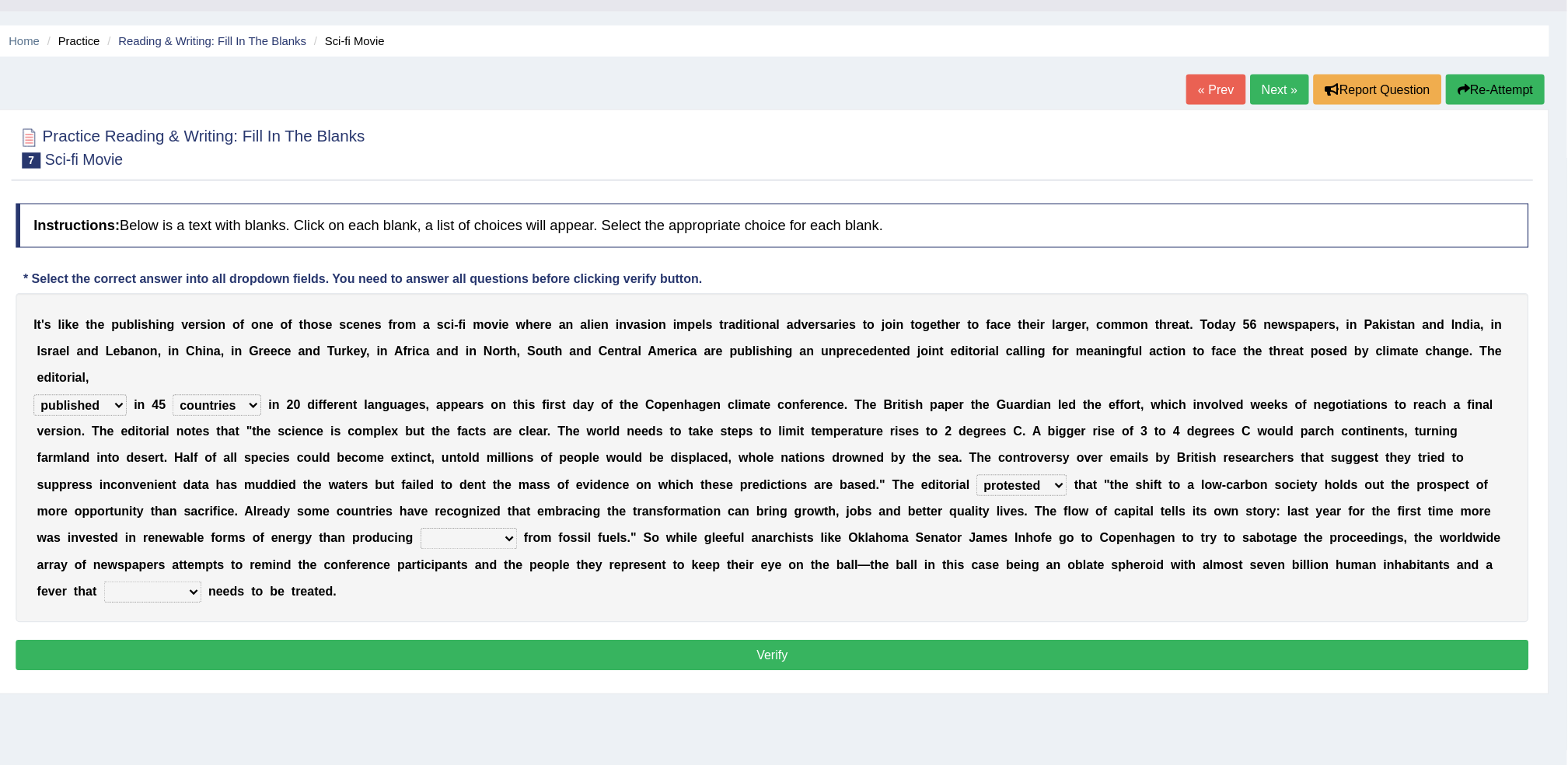 click on "modified protested recognized declined" at bounding box center [1091, 459] 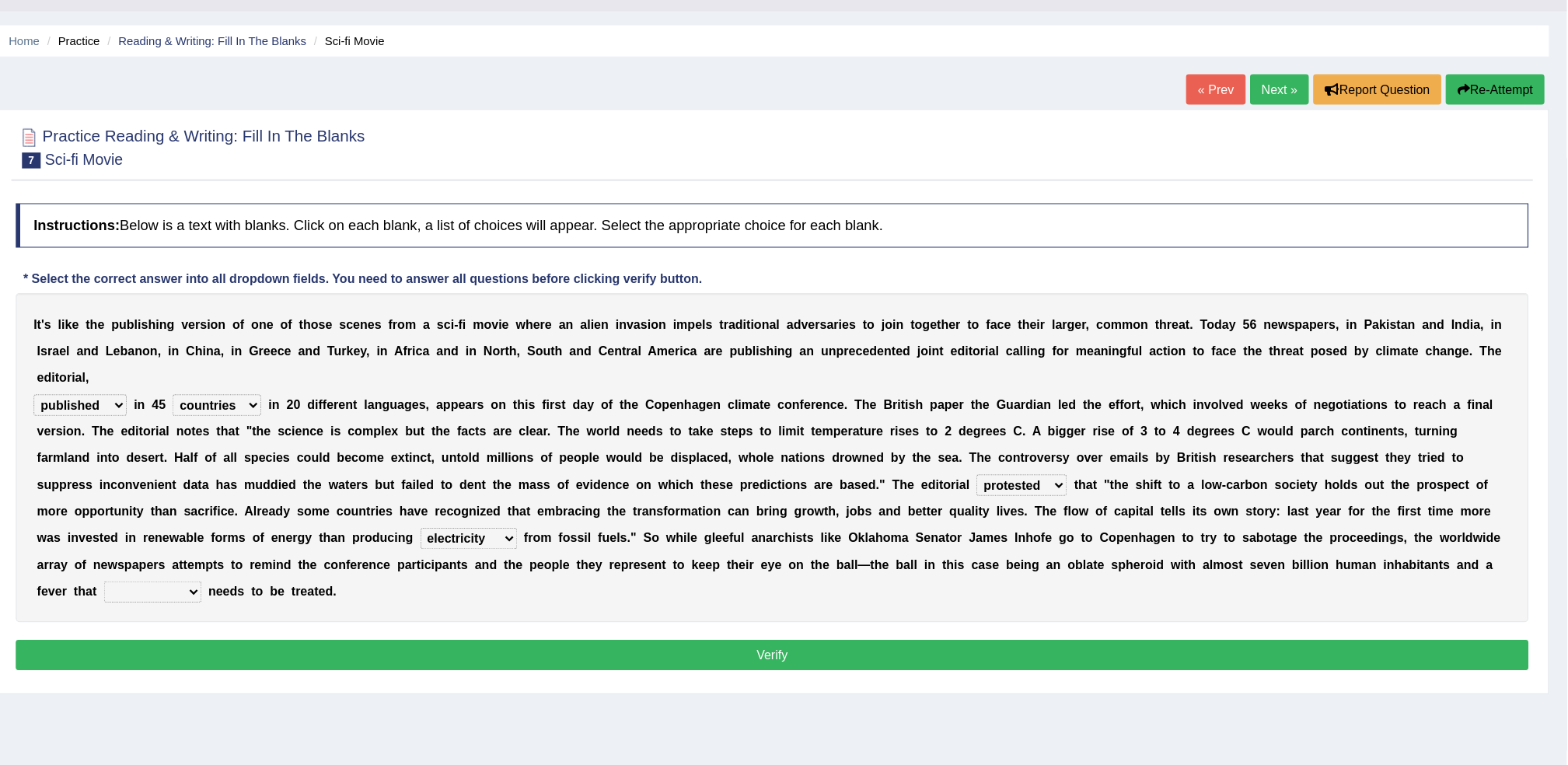 click on "electricity indivisibility negativity significance" at bounding box center (608, 506) 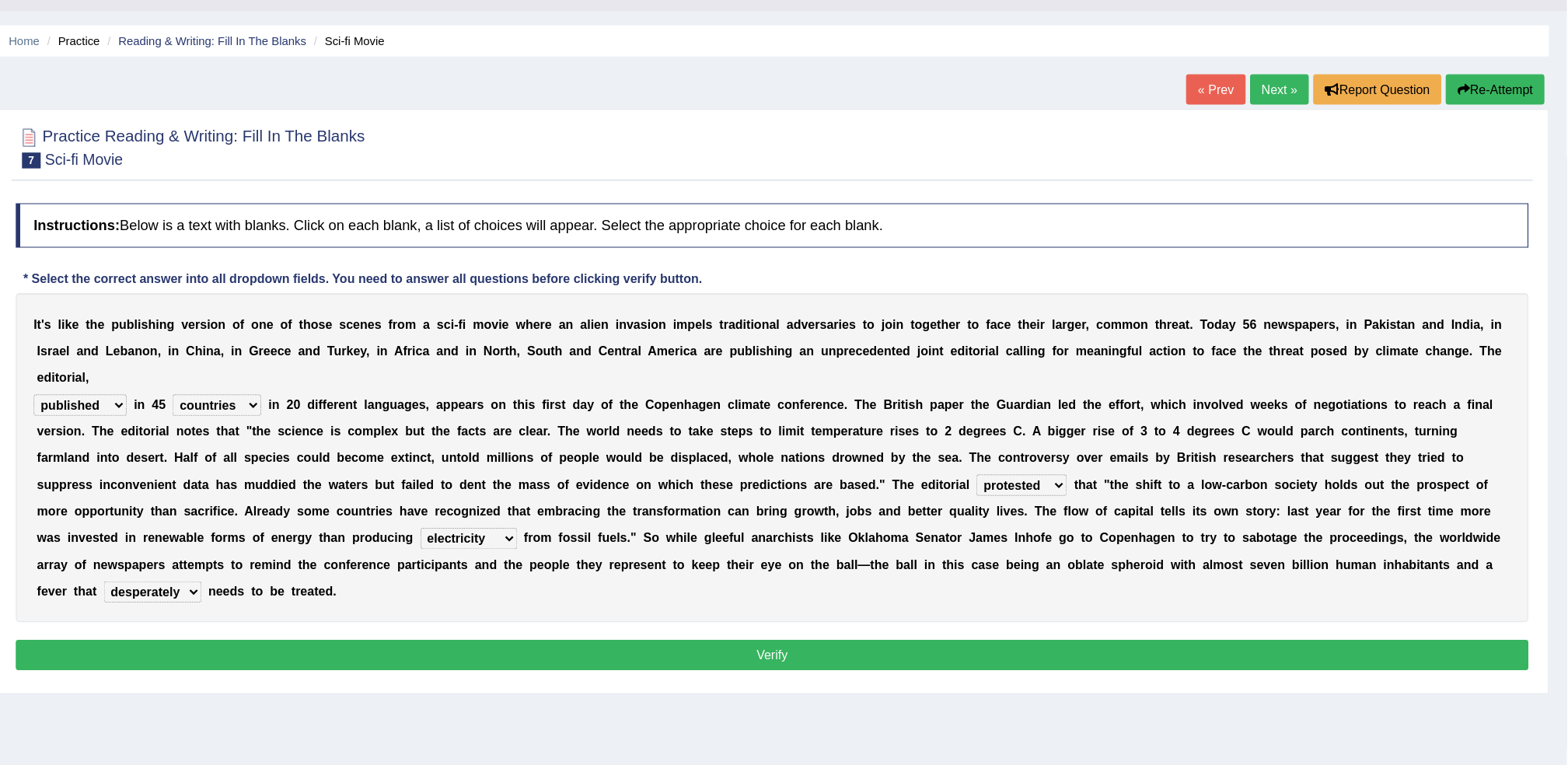click on "Verify" at bounding box center (873, 608) 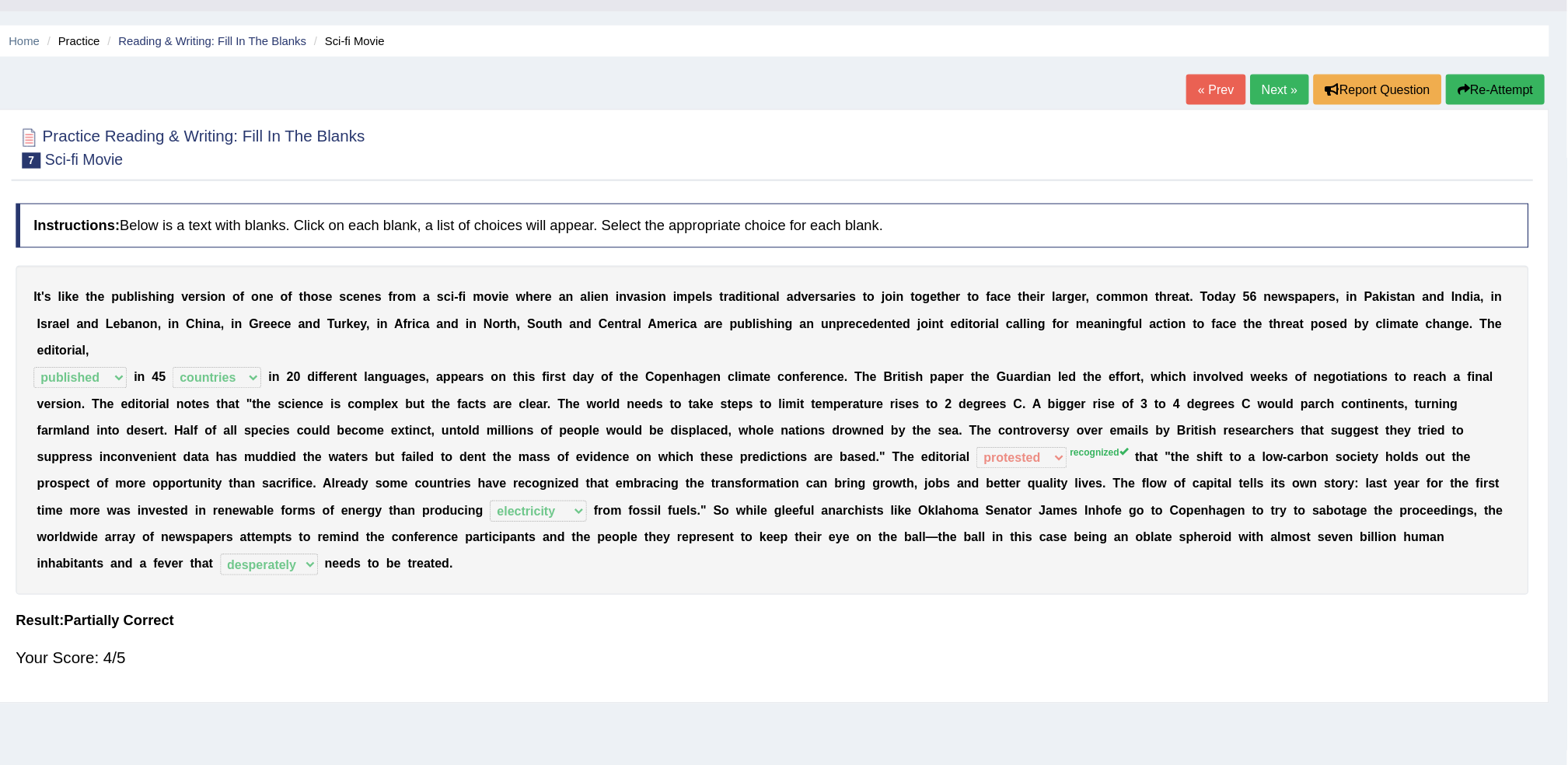 click on "Next »" at bounding box center (1317, 114) 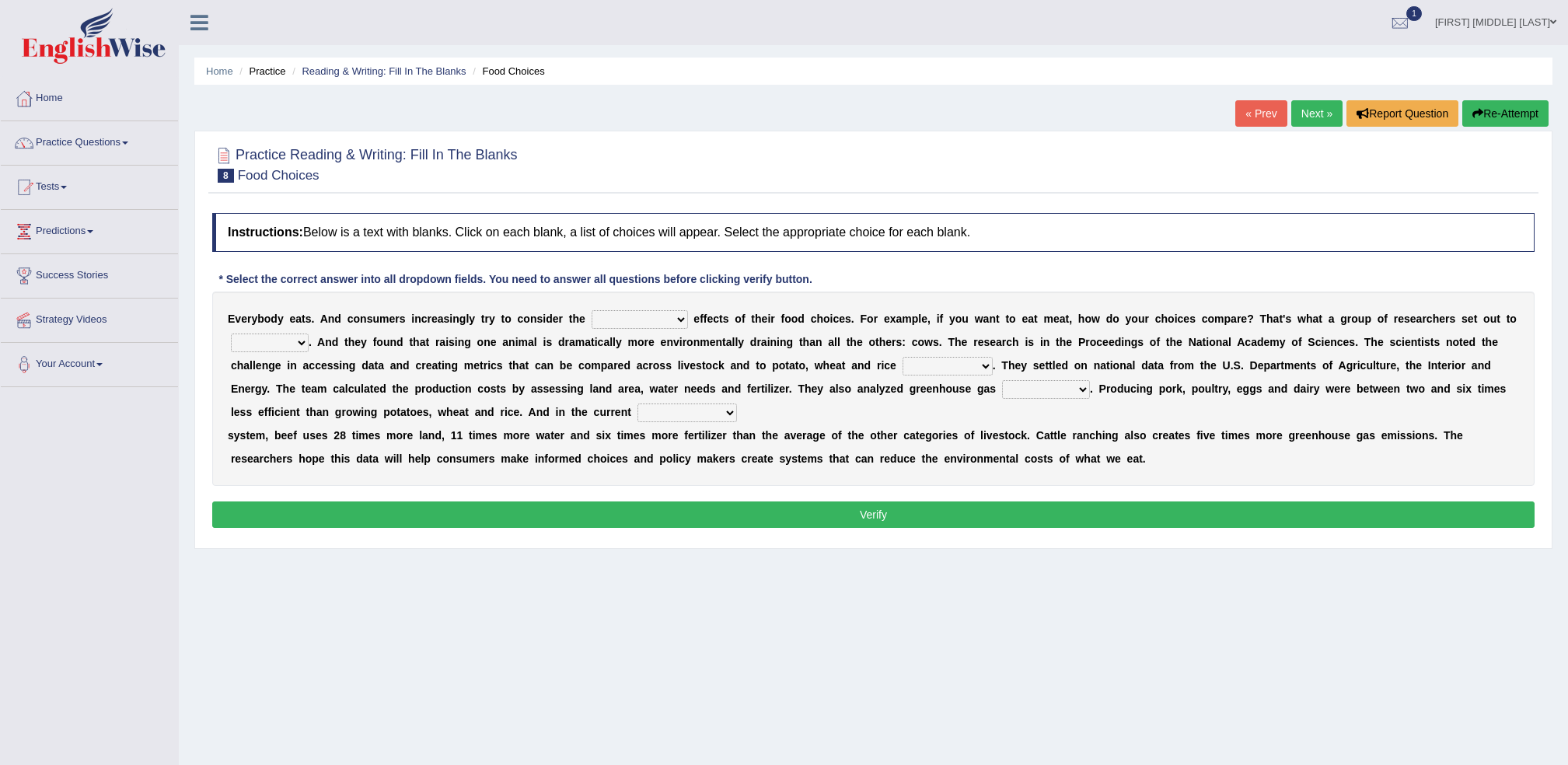 scroll, scrollTop: 0, scrollLeft: 0, axis: both 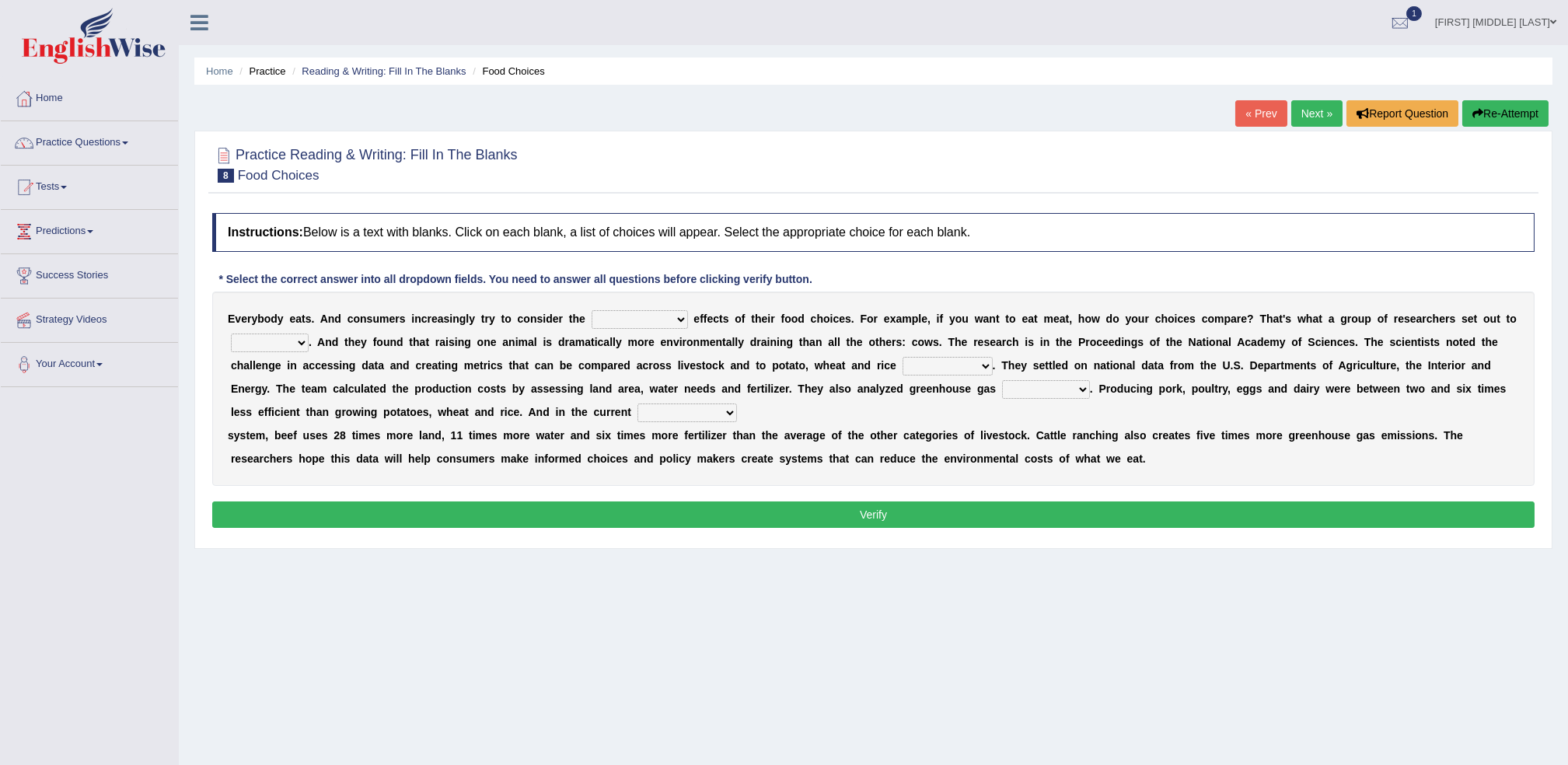 click on "spiritual economic environmental material" at bounding box center [640, 320] 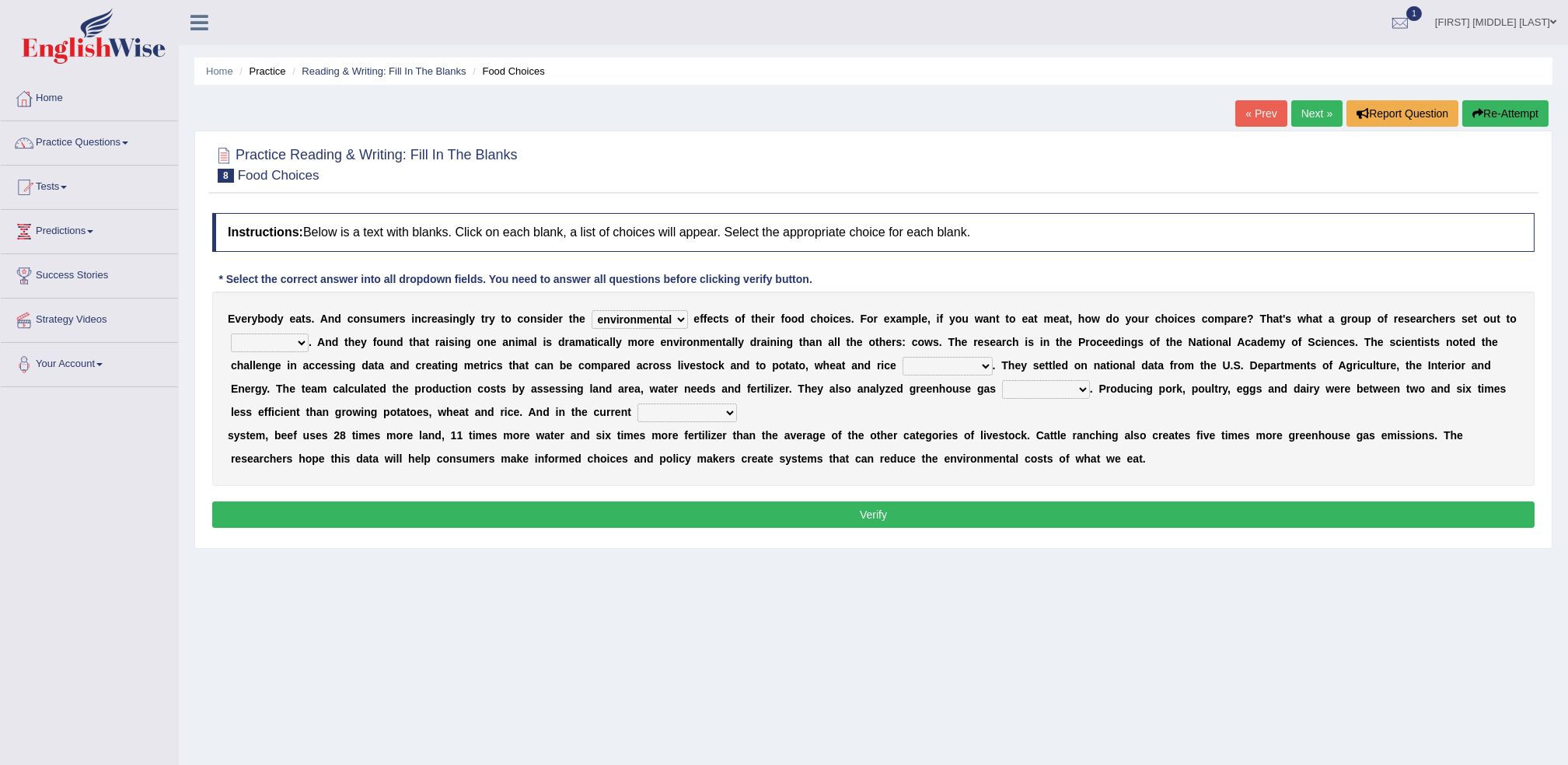 click on "spiritual economic environmental material" at bounding box center (640, 320) 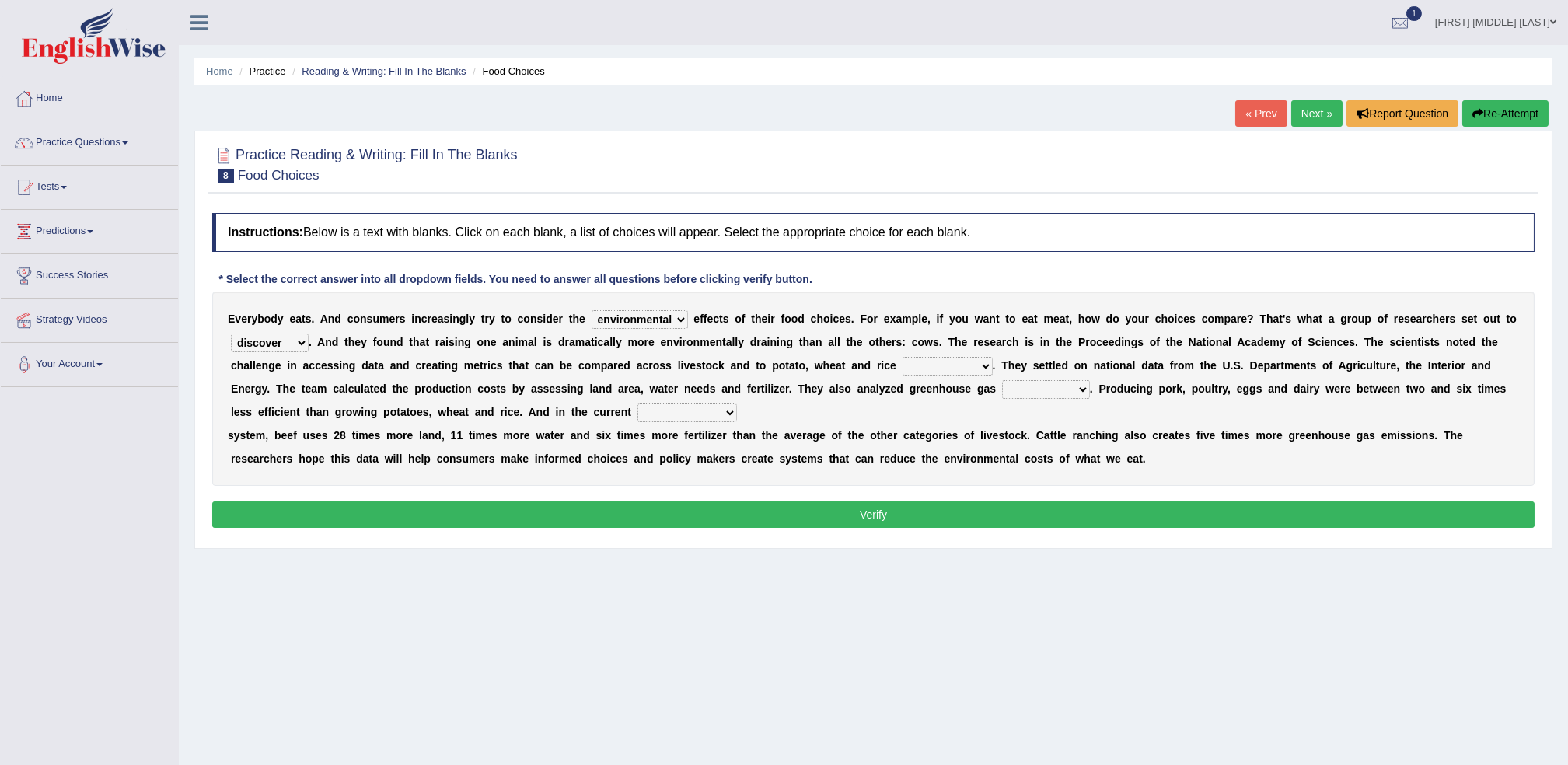 click on "exemplify squander discover purchase" at bounding box center [270, 343] 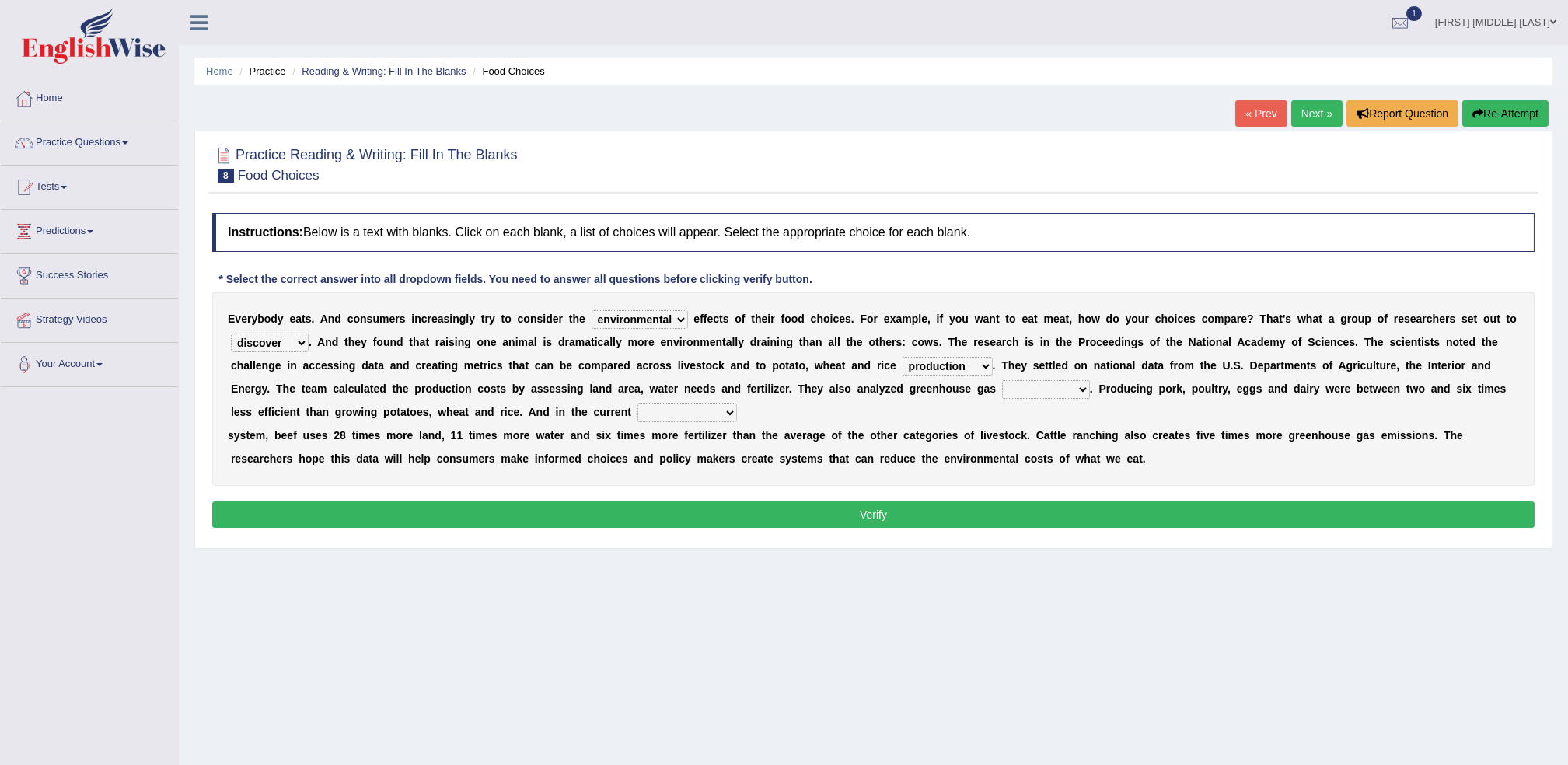 click on "conjectures manufacture emissions purification" at bounding box center (1046, 389) 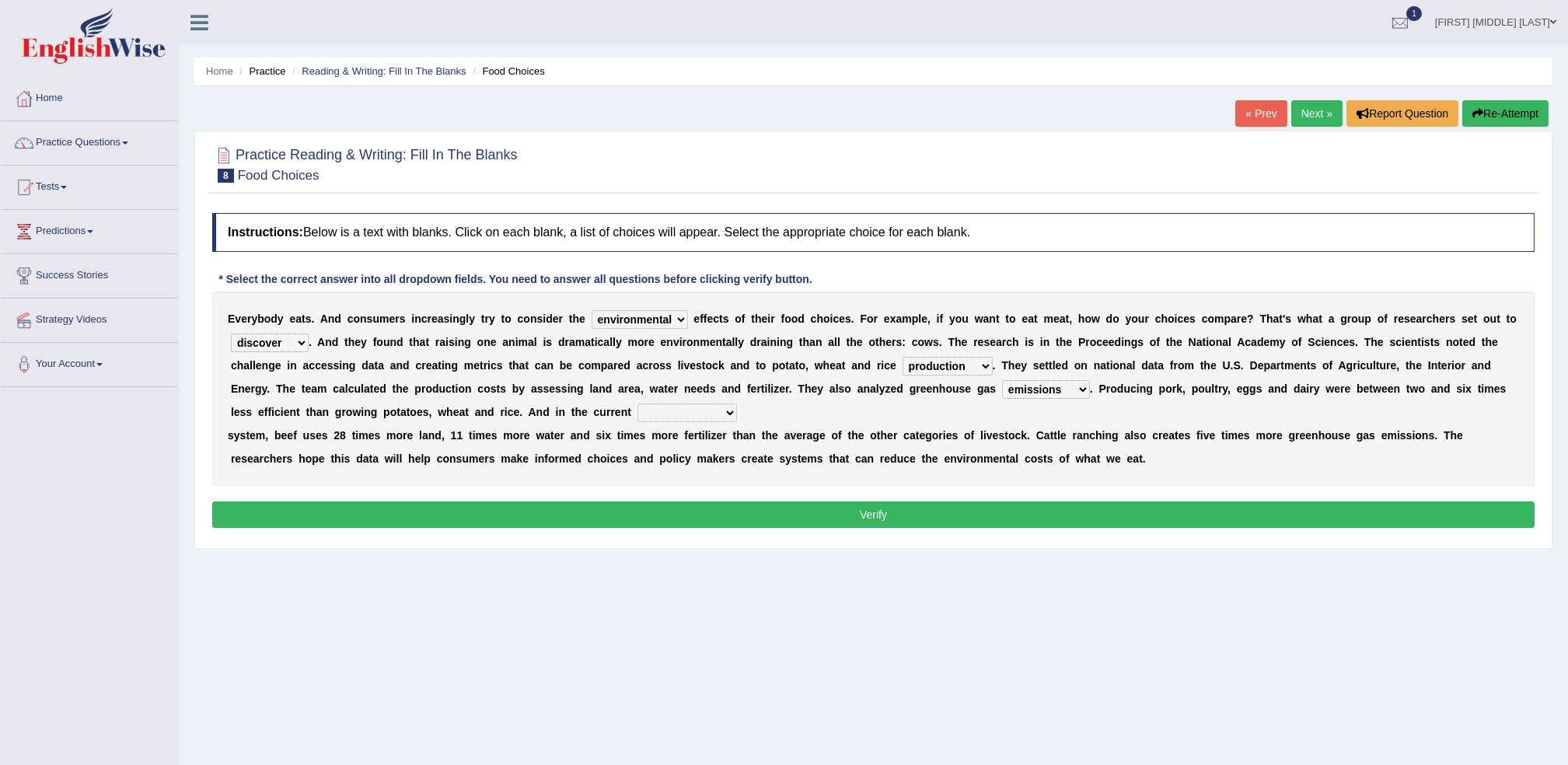 click on "E v e r y b o d y    e a t s .    A n d    c o n s u m e r s    i n c r e a s i n g l y    t r y    t o    c o n s i d e r    t h e    spiritual economic environmental material    e f f e c t s    o f    t h e i r    f o o d    c h o i c e s .    F o r    e x a m p l e ,    i f    y o u    w a n t    t o    e a t    m e a t ,    h o w    d o    y o u r    c h o i c e s    c o m p a r e ?    T h a t ' s    w h a t    a    g r o u p    o f    r e s e a r c h e r s    s e t    o u t    t o    exemplify squander discover purchase .    A n d    t h e y    f o u n d    t h a t    r a i s i n g    o n e    a n i m a l    i s    d r a m a t i c a l l y    m o r e    e n v i r o n m e n t a l l y    d r a i n i n g    t h a n    a l l    t h e    o t h e r s :    c o w s .    T h e    r e s e a r c h    i s    i n    t h e    P r o c e e d i n g s    o f    t h e    N a t i o n a l    A c a d e m y    o f    S c i e n c e s .    T h e    s c i e n t i" at bounding box center (873, 389) 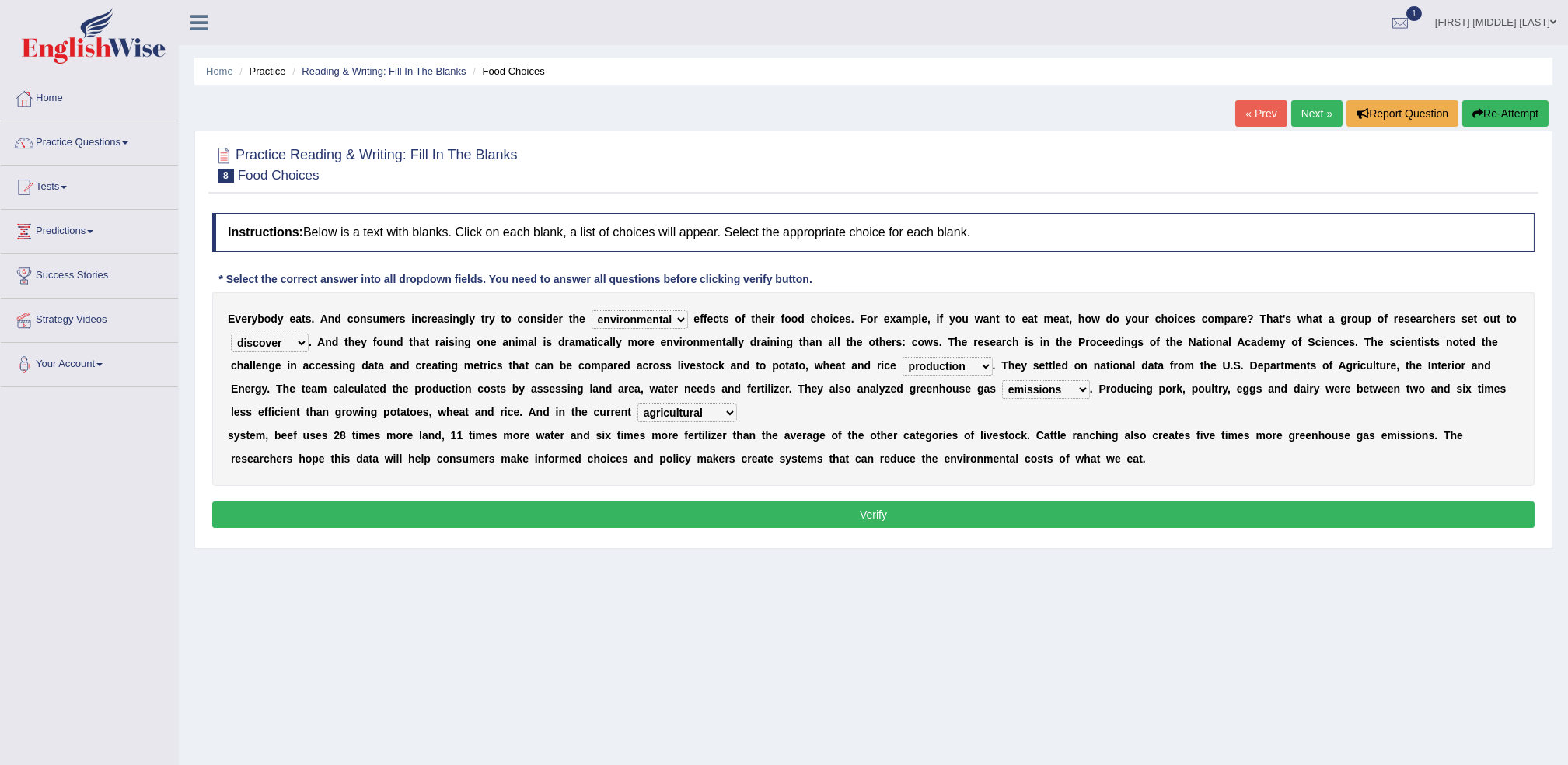 click on "agricultural impalpable ungrammatical terminal" at bounding box center (687, 413) 